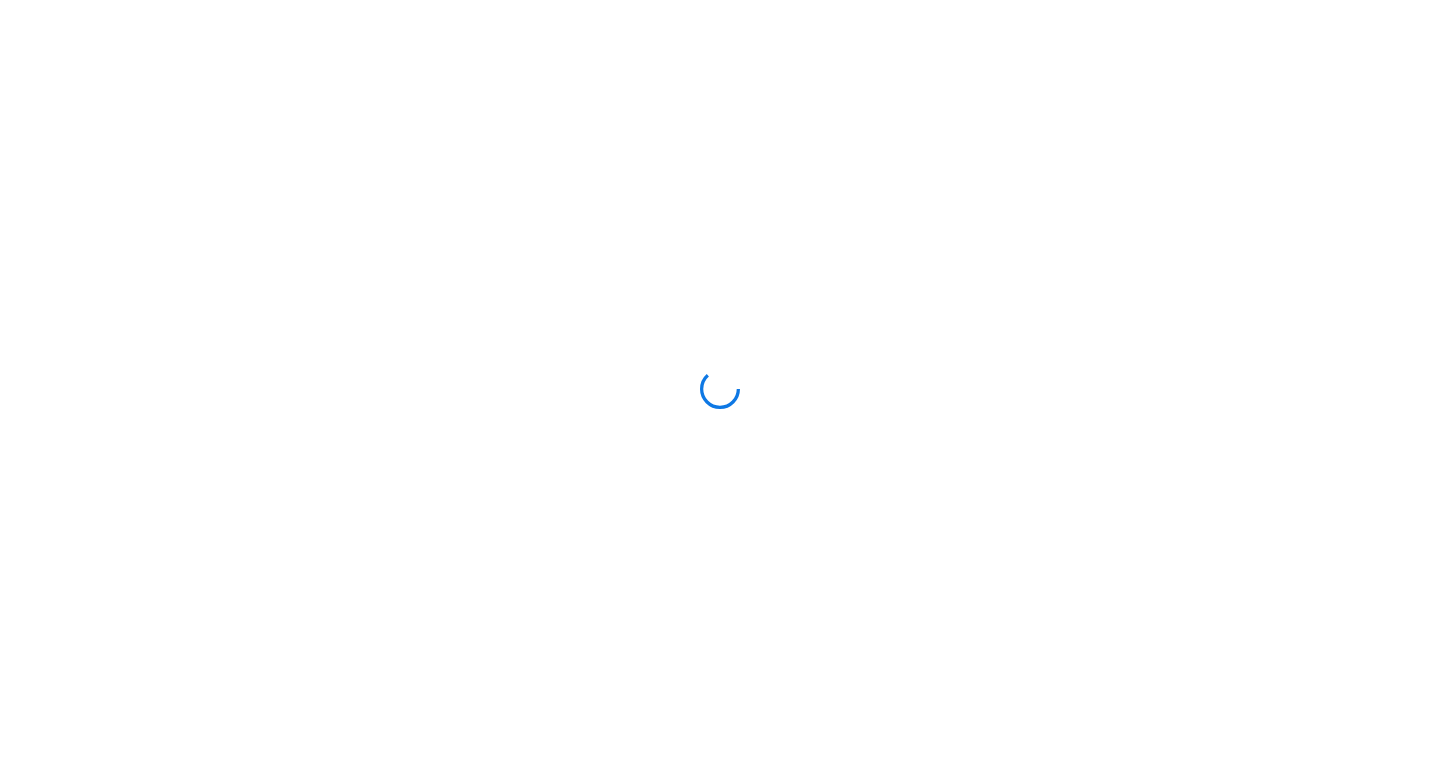 scroll, scrollTop: 0, scrollLeft: 0, axis: both 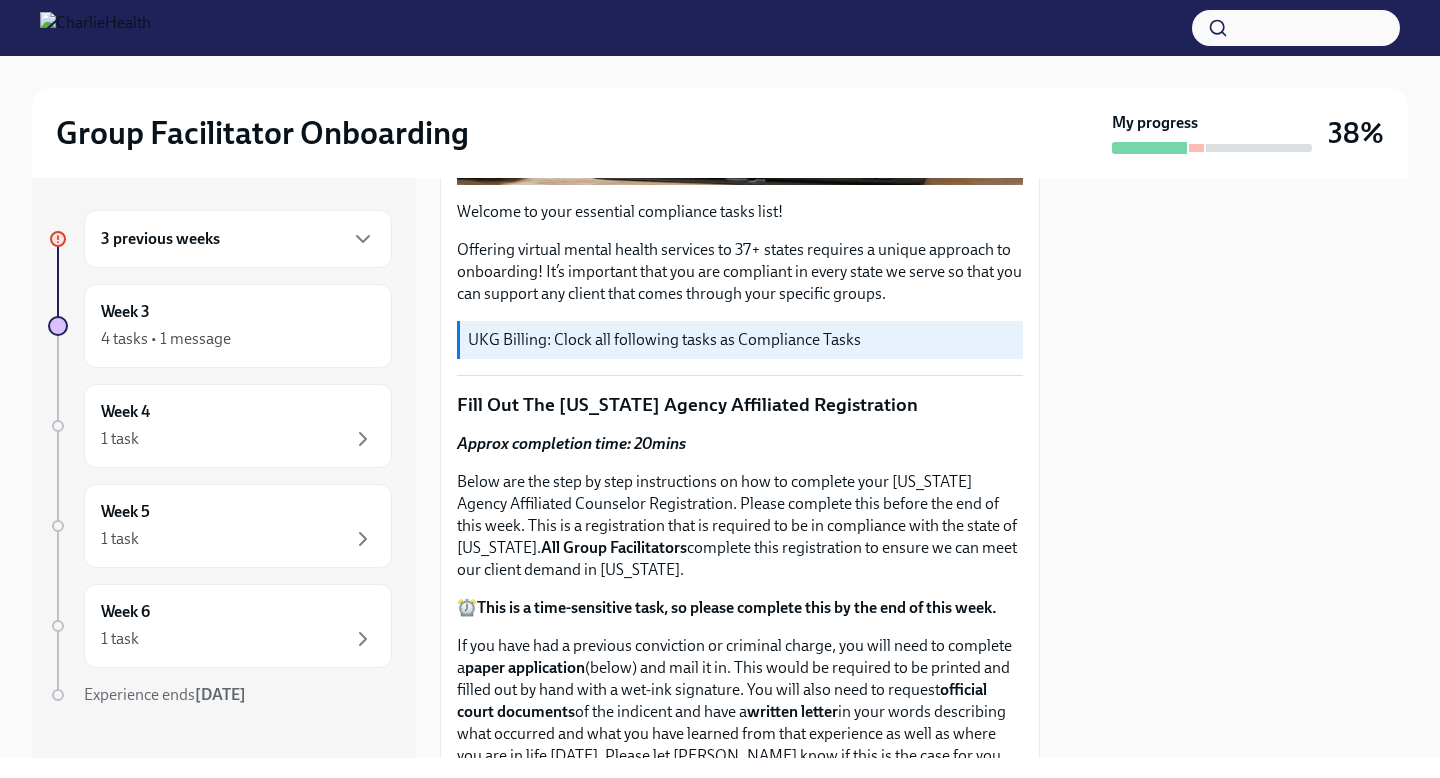 click on "3 previous weeks" at bounding box center (238, 239) 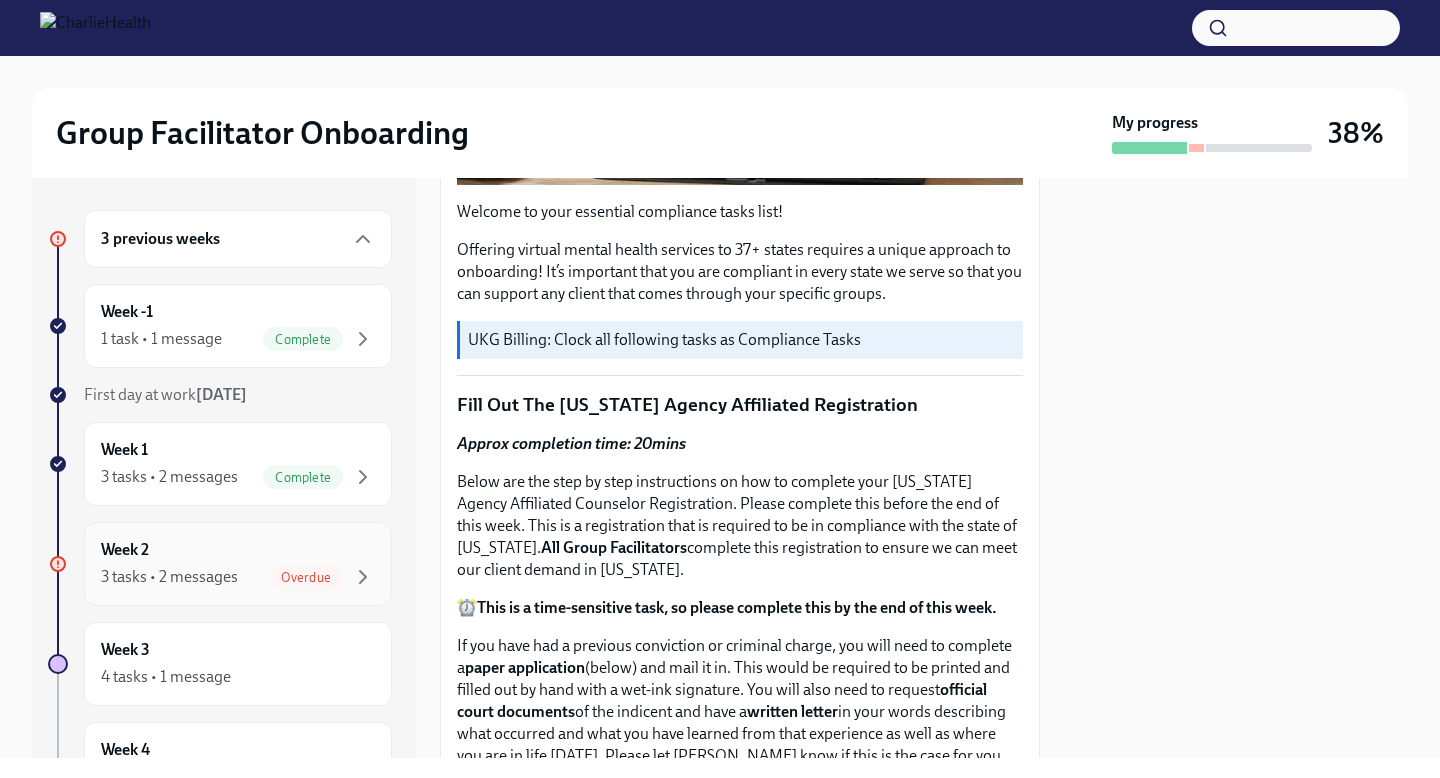 click on "Week 2 3 tasks • 2 messages Overdue" at bounding box center [238, 564] 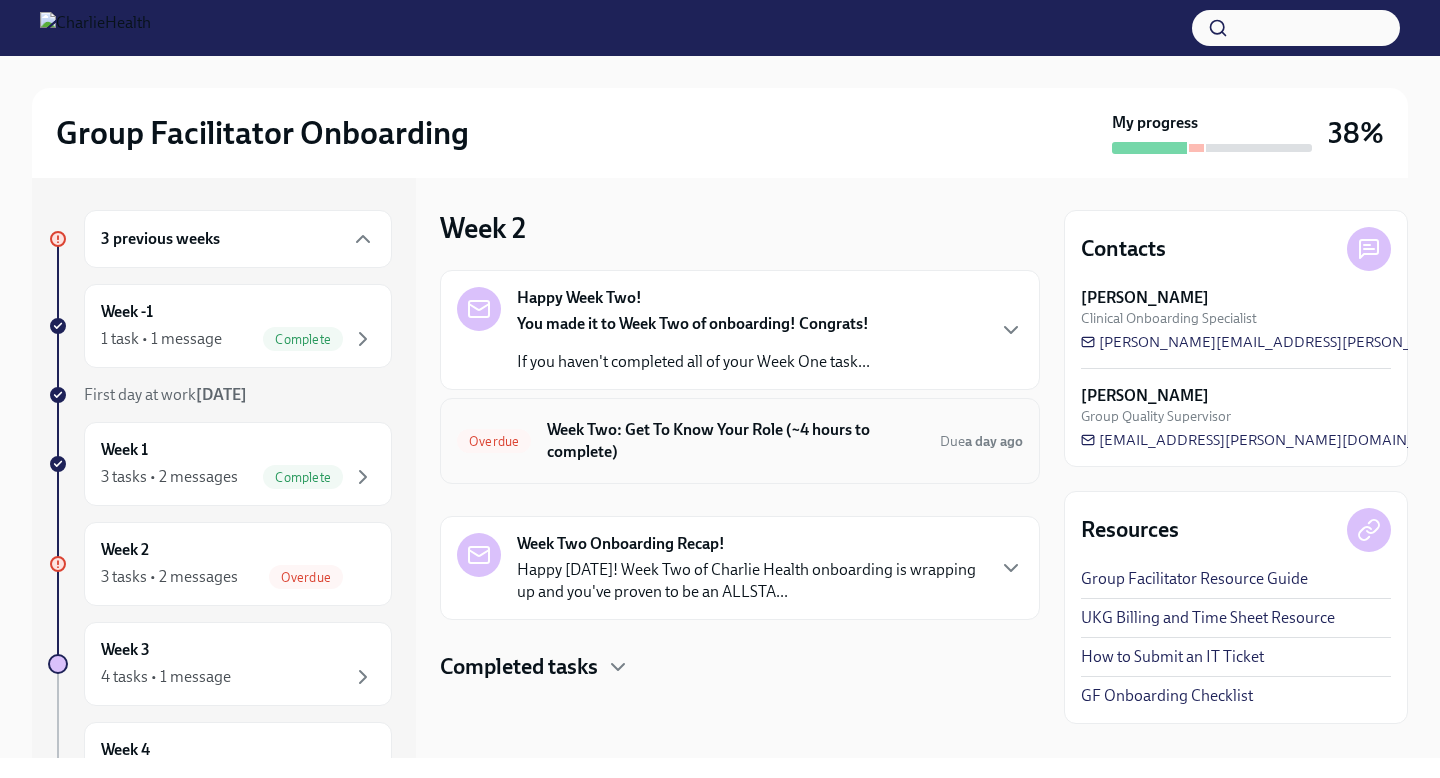 click on "Week Two: Get To Know Your Role (~4 hours to complete)" at bounding box center [735, 441] 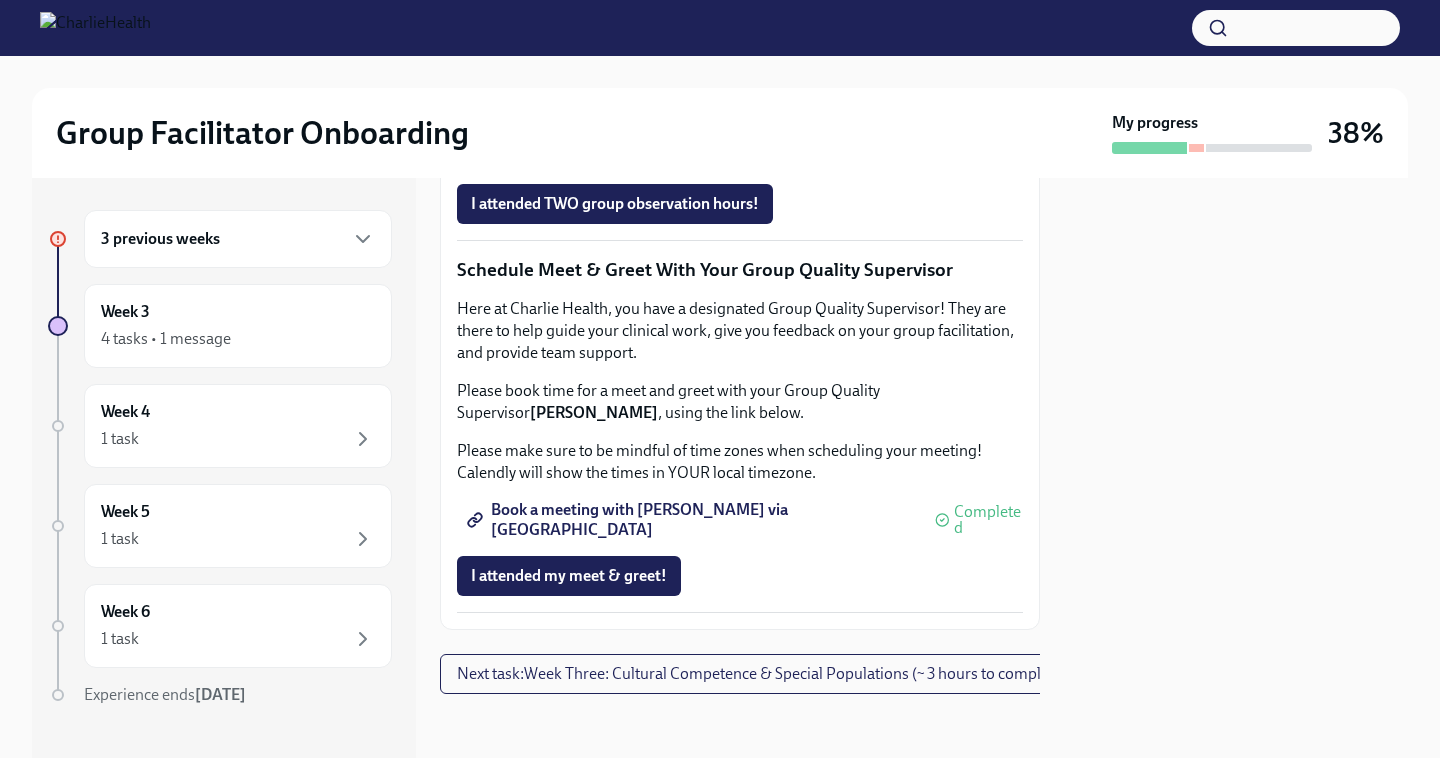 scroll, scrollTop: 1984, scrollLeft: 0, axis: vertical 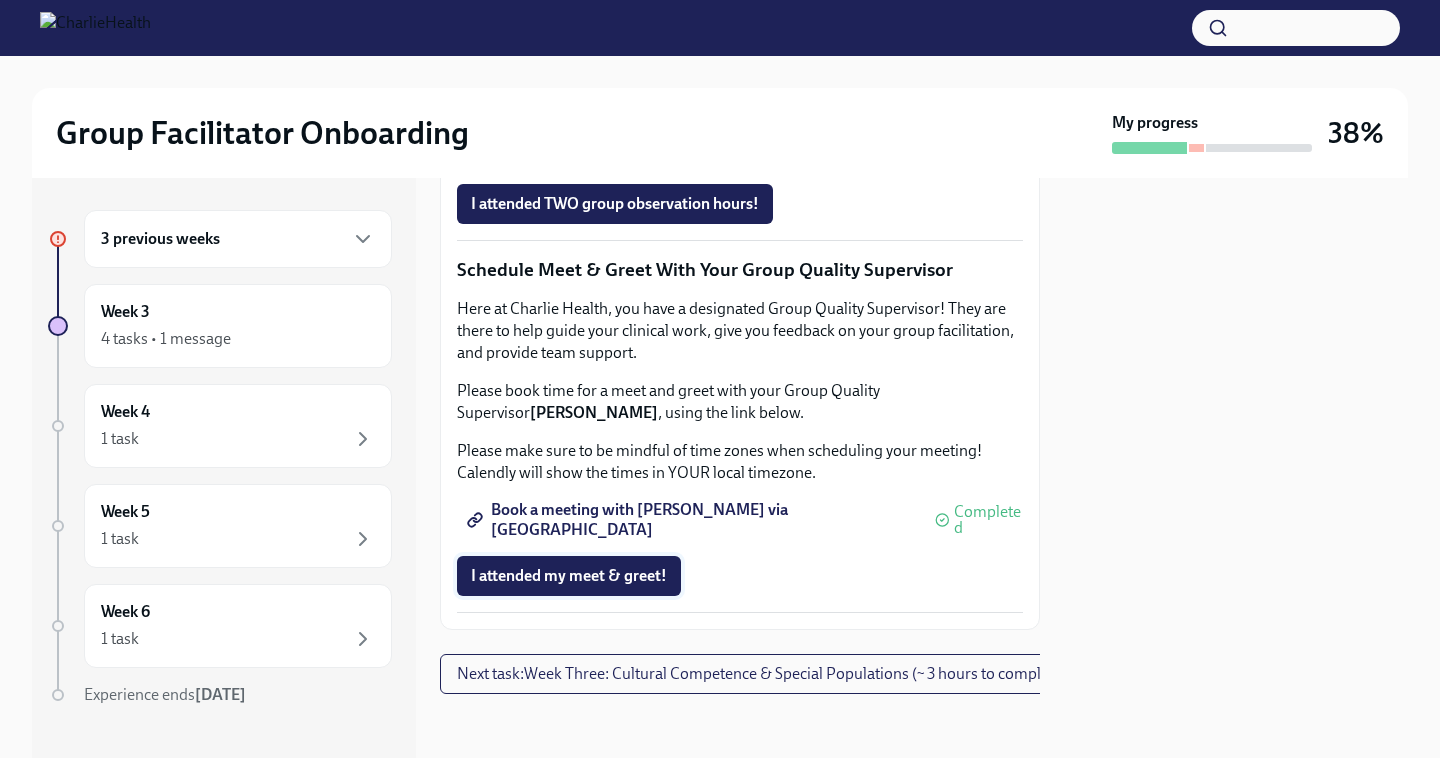 click on "I attended my meet & greet!" at bounding box center [569, 576] 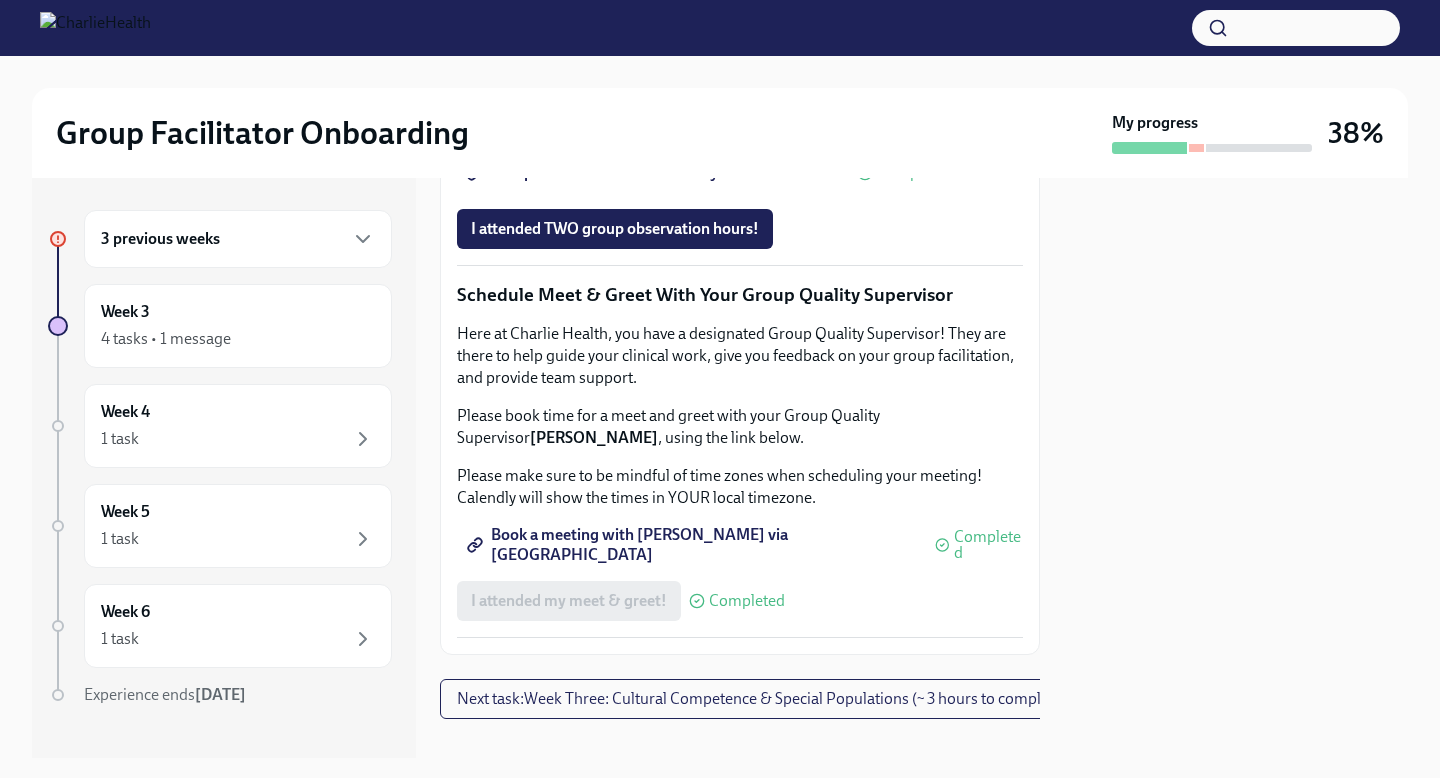scroll, scrollTop: 0, scrollLeft: 0, axis: both 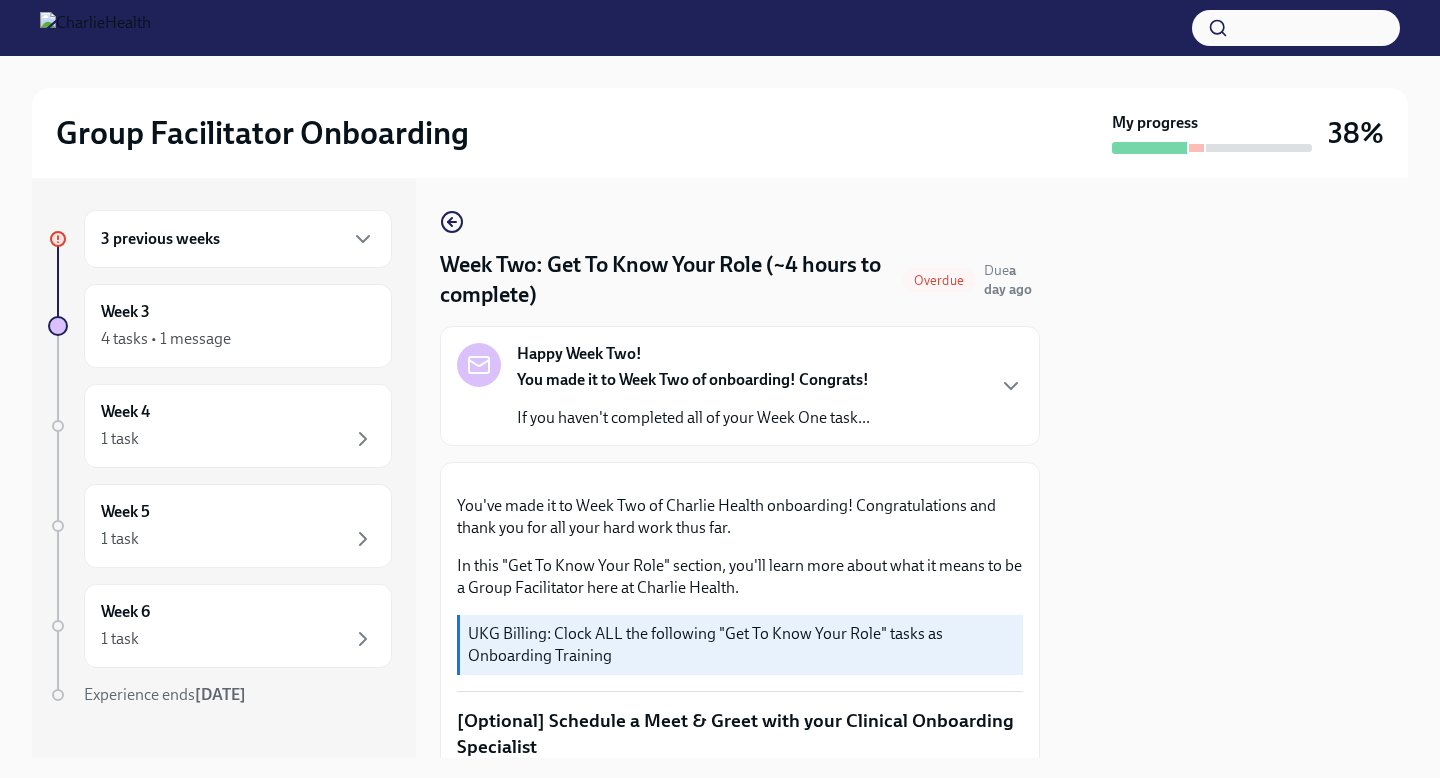 click on "Happy Week Two!" at bounding box center [579, 354] 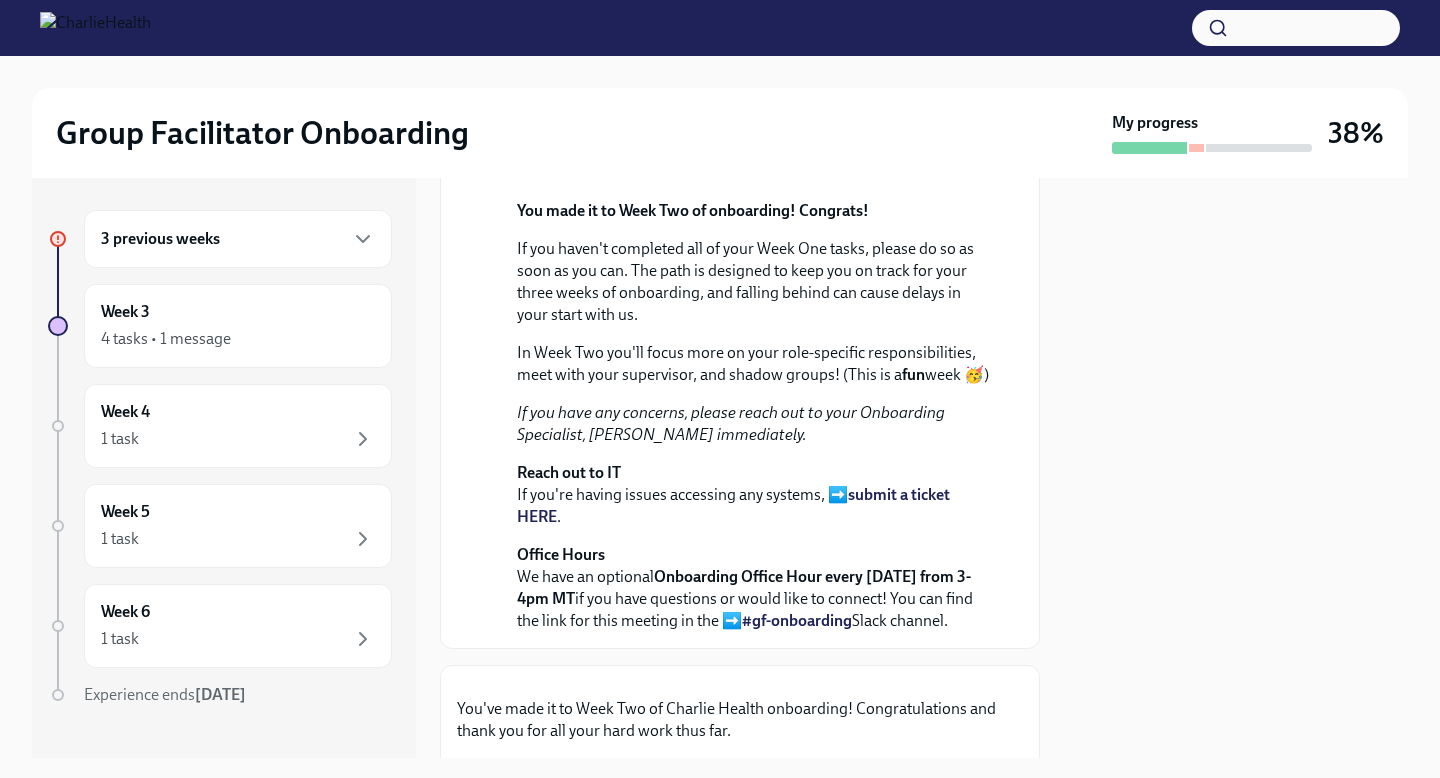 scroll, scrollTop: 20, scrollLeft: 0, axis: vertical 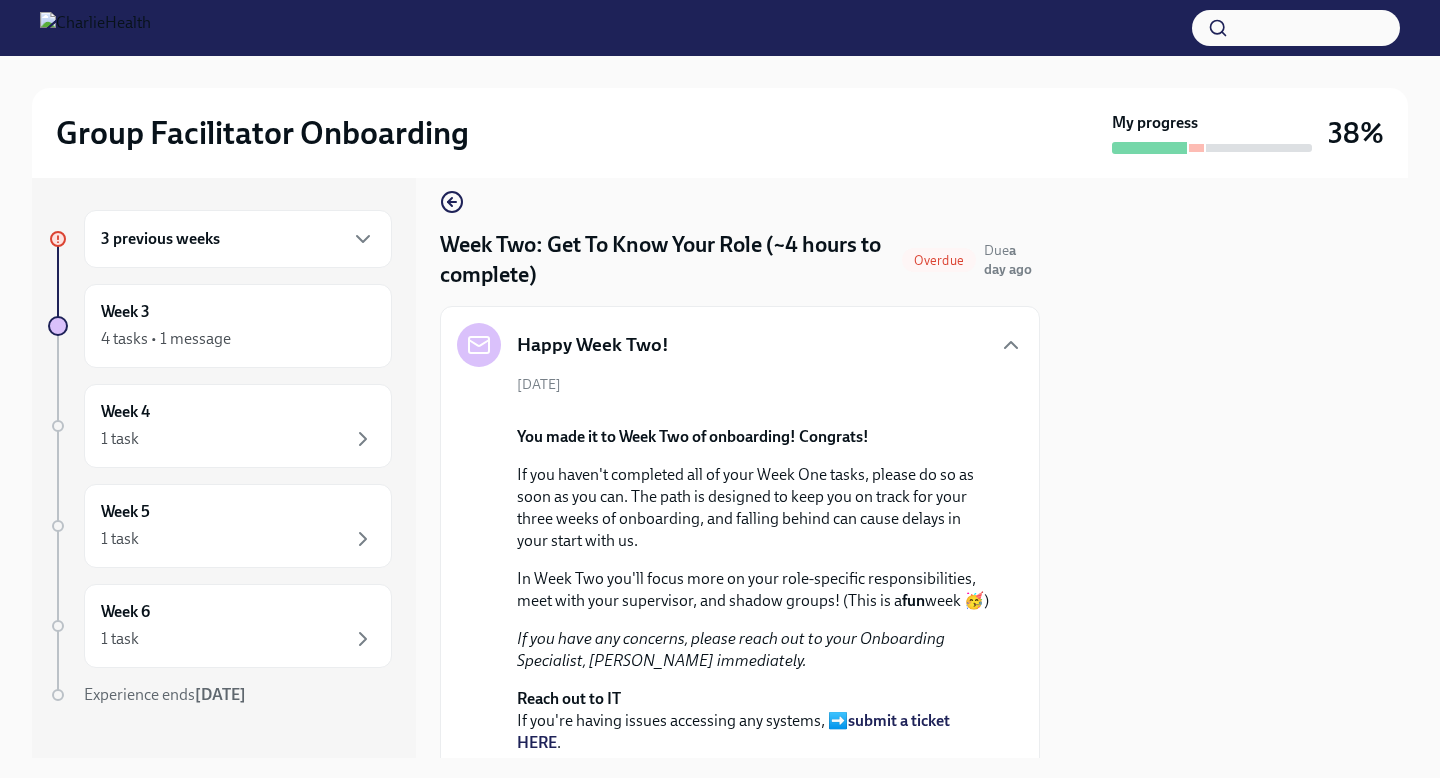 click on "3 previous weeks" at bounding box center [238, 239] 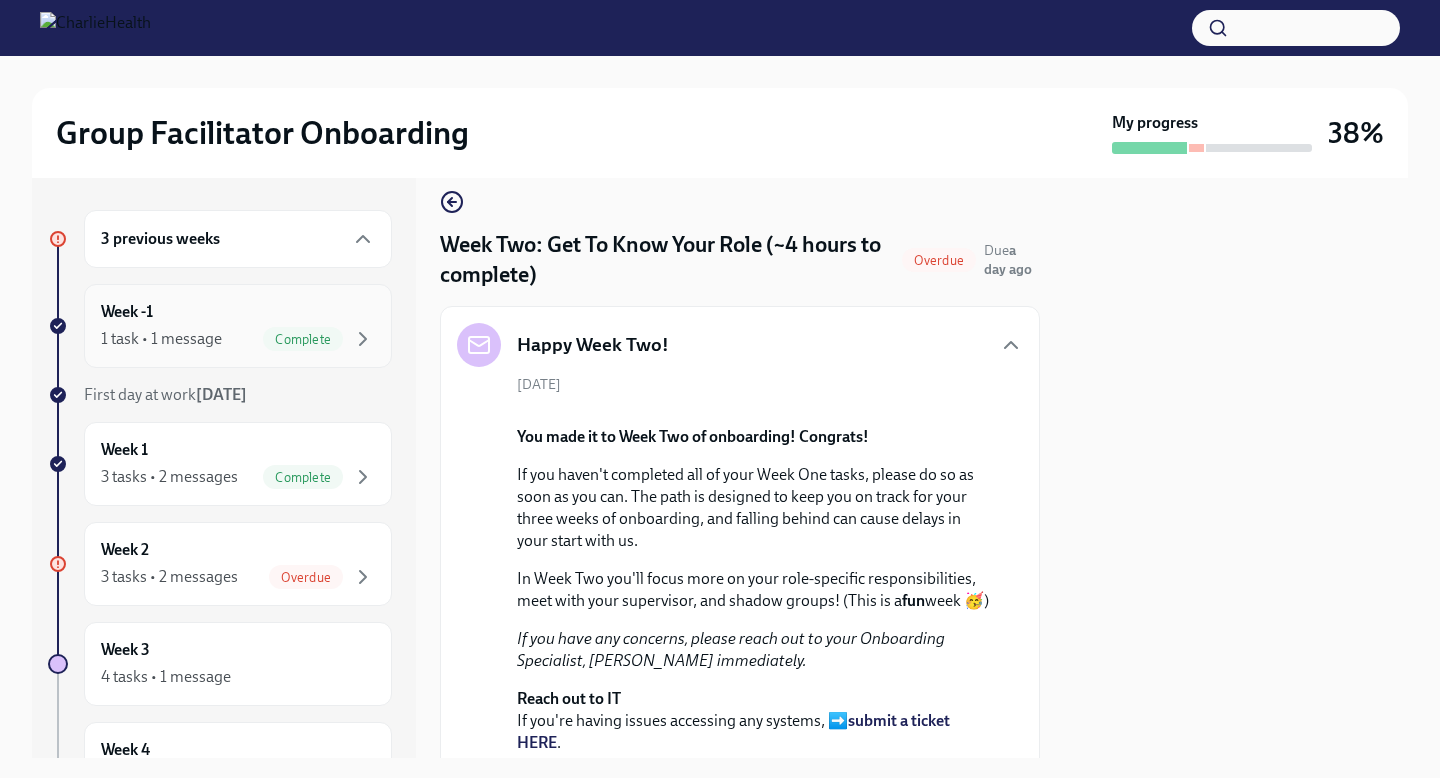 click on "Week -1 1 task • 1 message Complete" at bounding box center [238, 326] 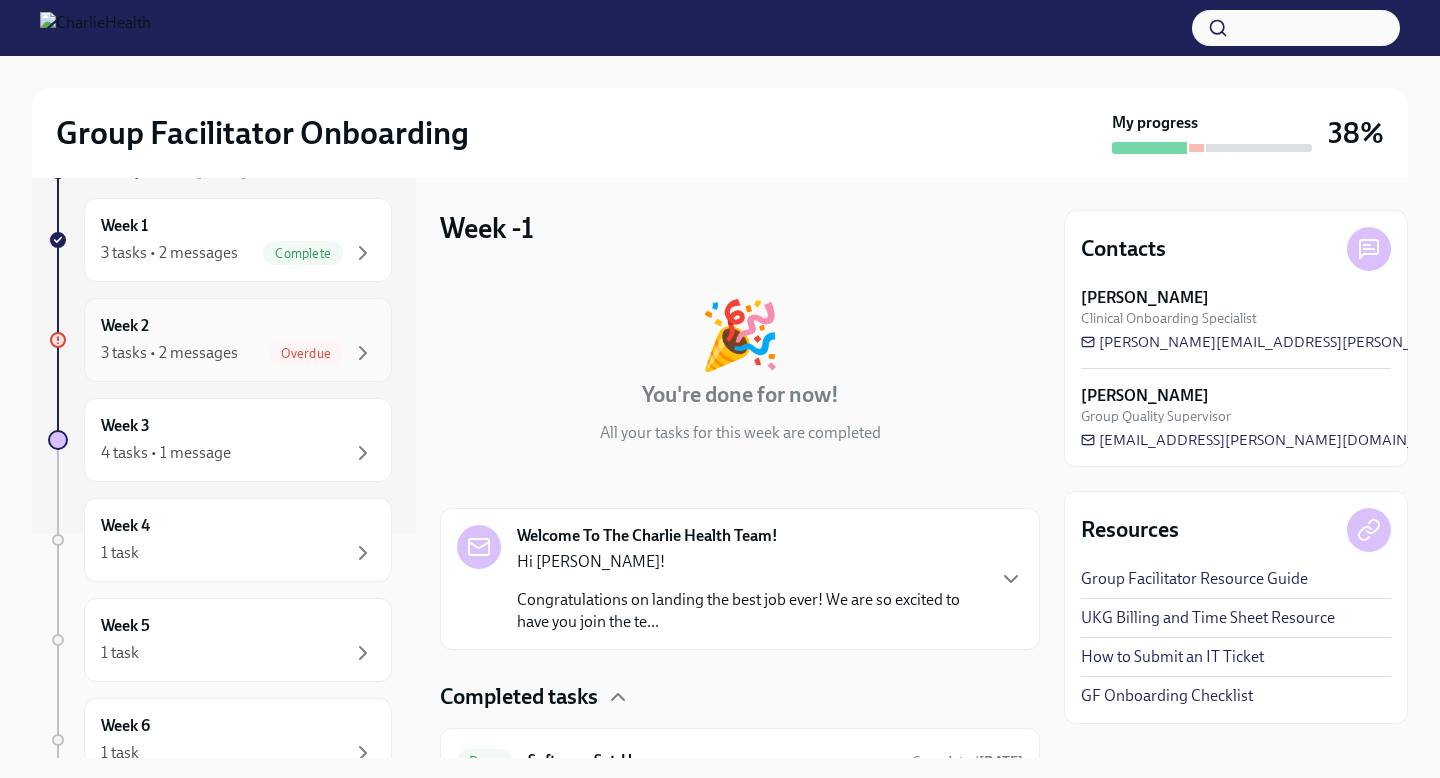 scroll, scrollTop: 230, scrollLeft: 0, axis: vertical 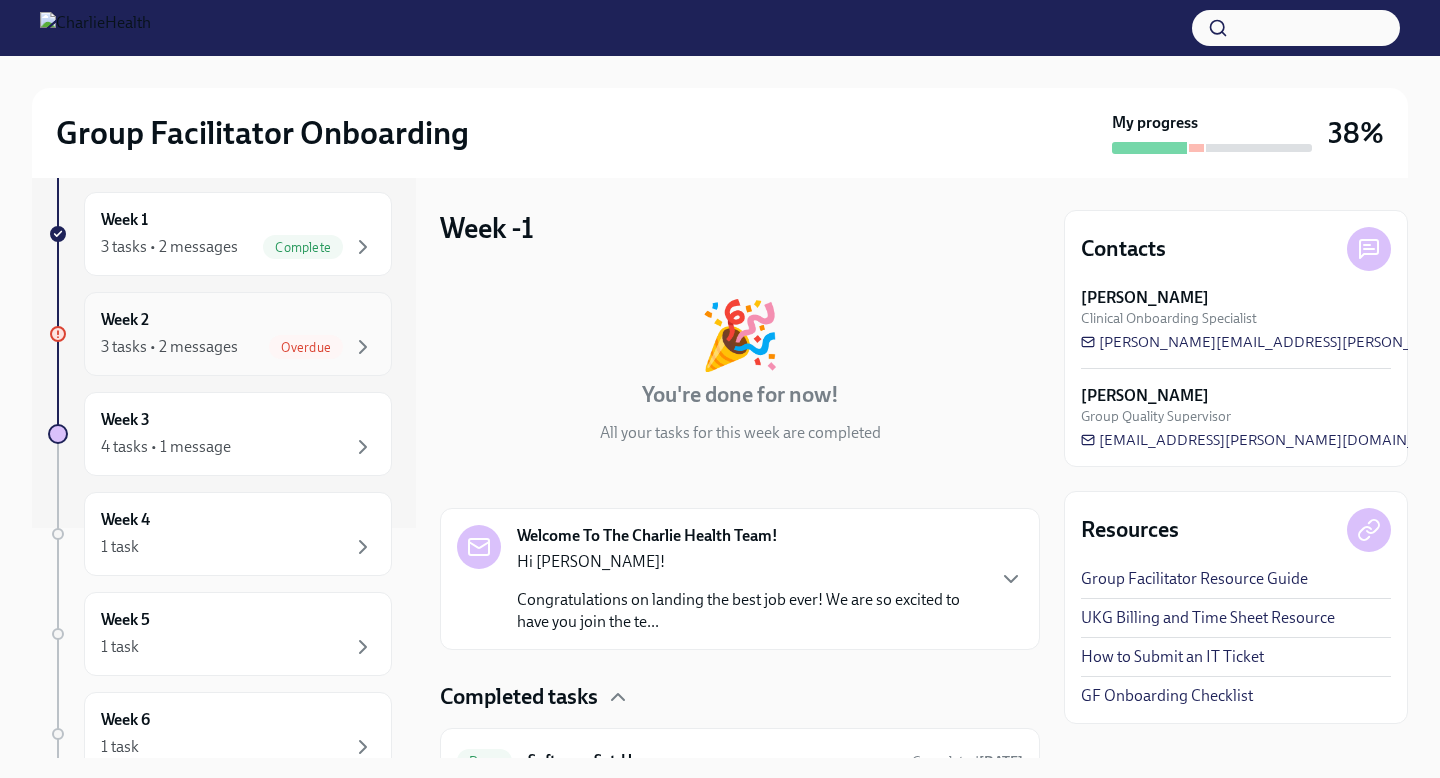 click on "Overdue" at bounding box center [306, 347] 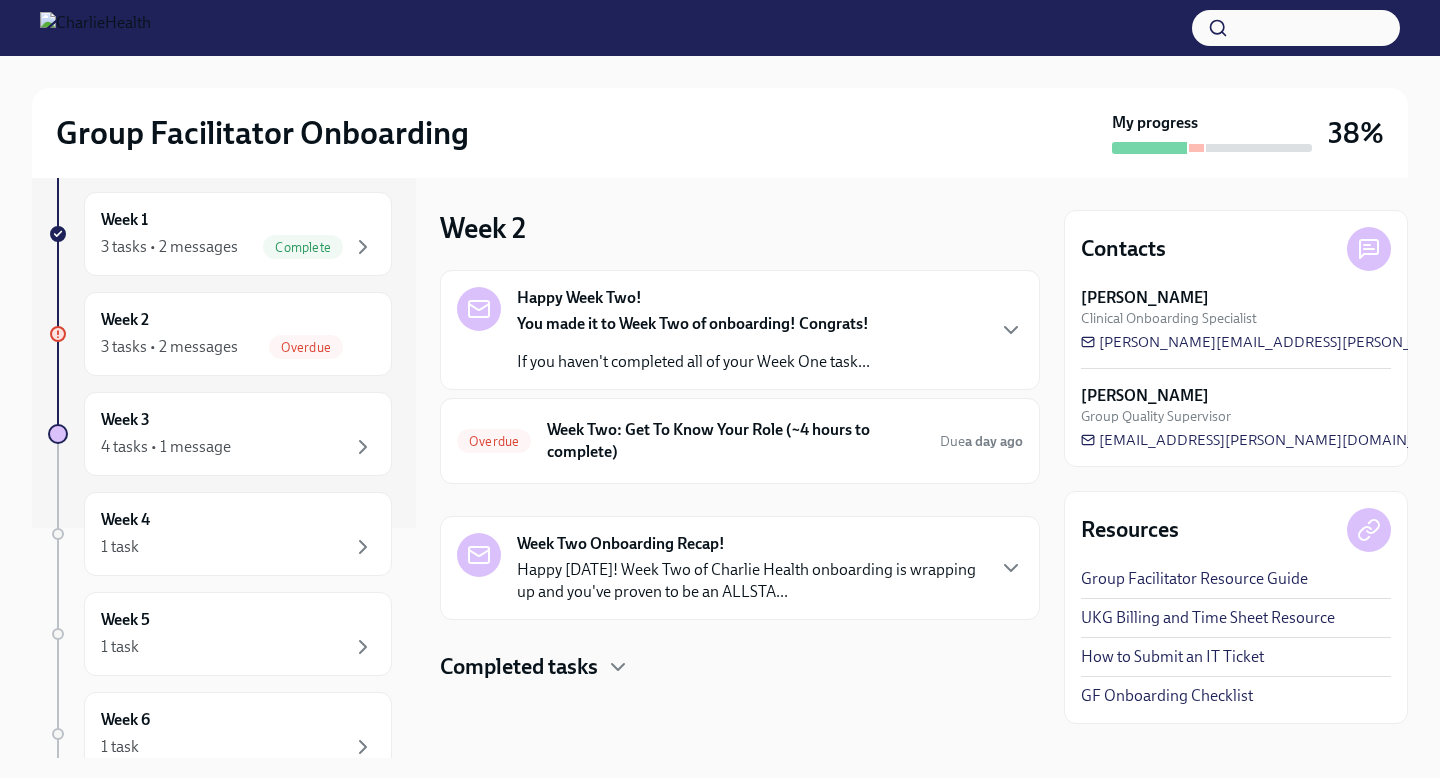 click on "Happy Week Two! You made it to Week Two of onboarding! Congrats!
If you haven't completed all of your Week One task..." at bounding box center [740, 330] 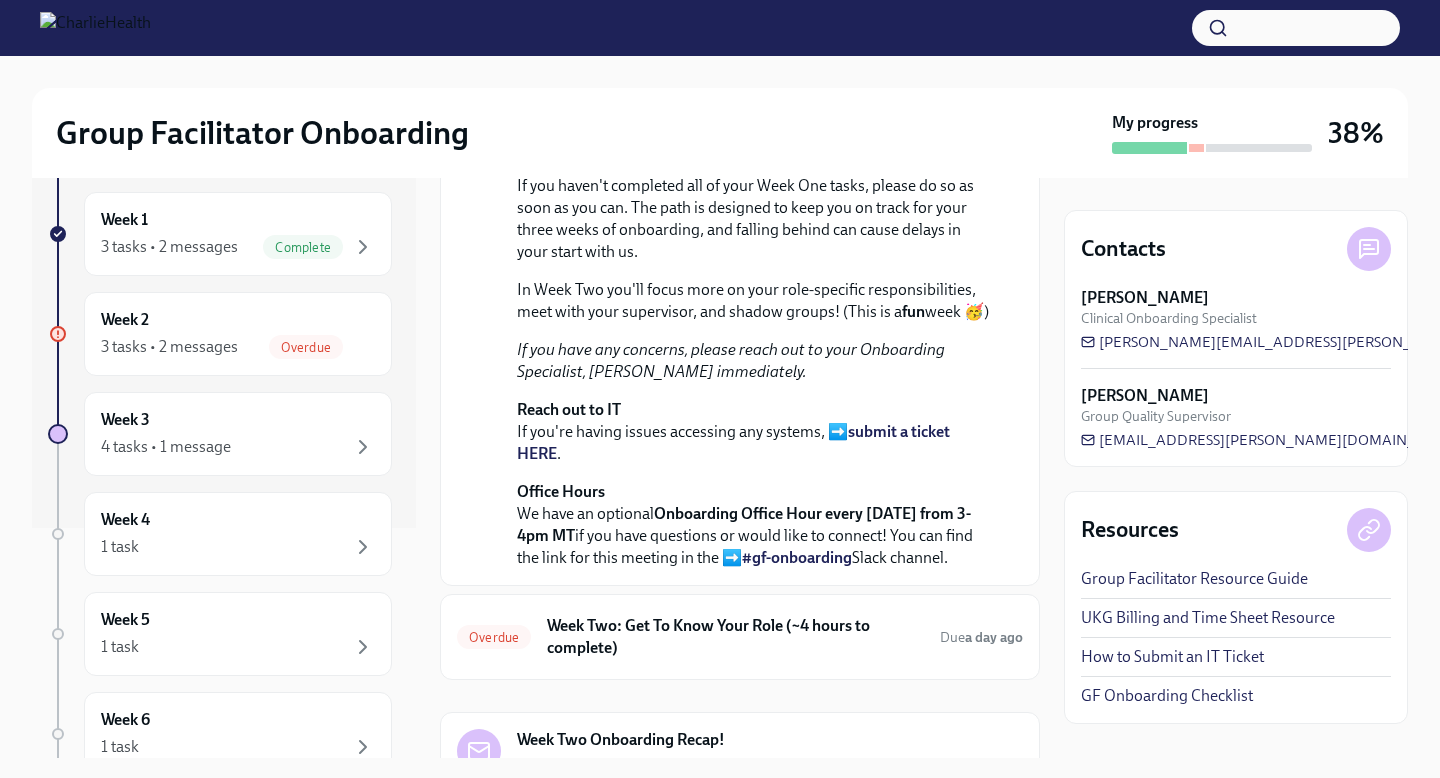 scroll, scrollTop: 0, scrollLeft: 0, axis: both 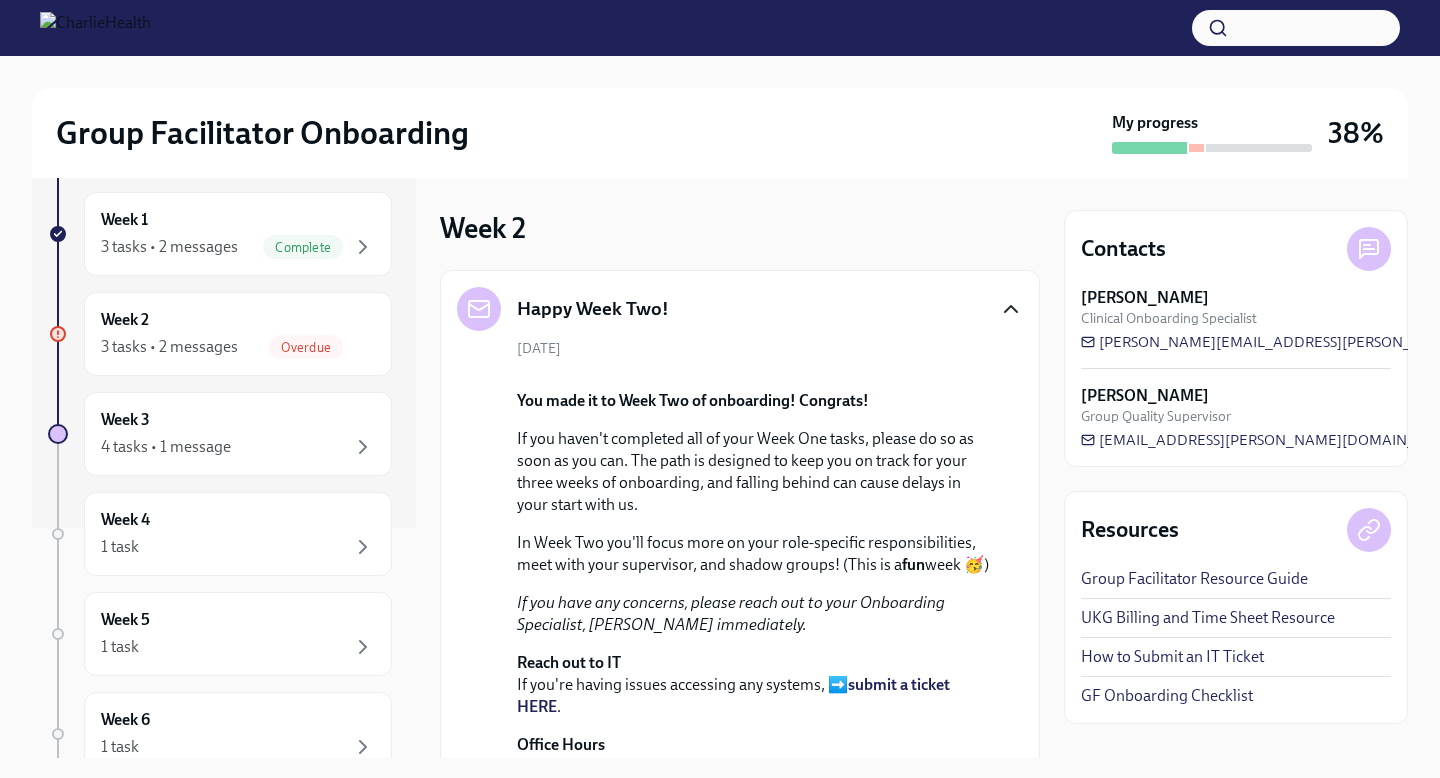click 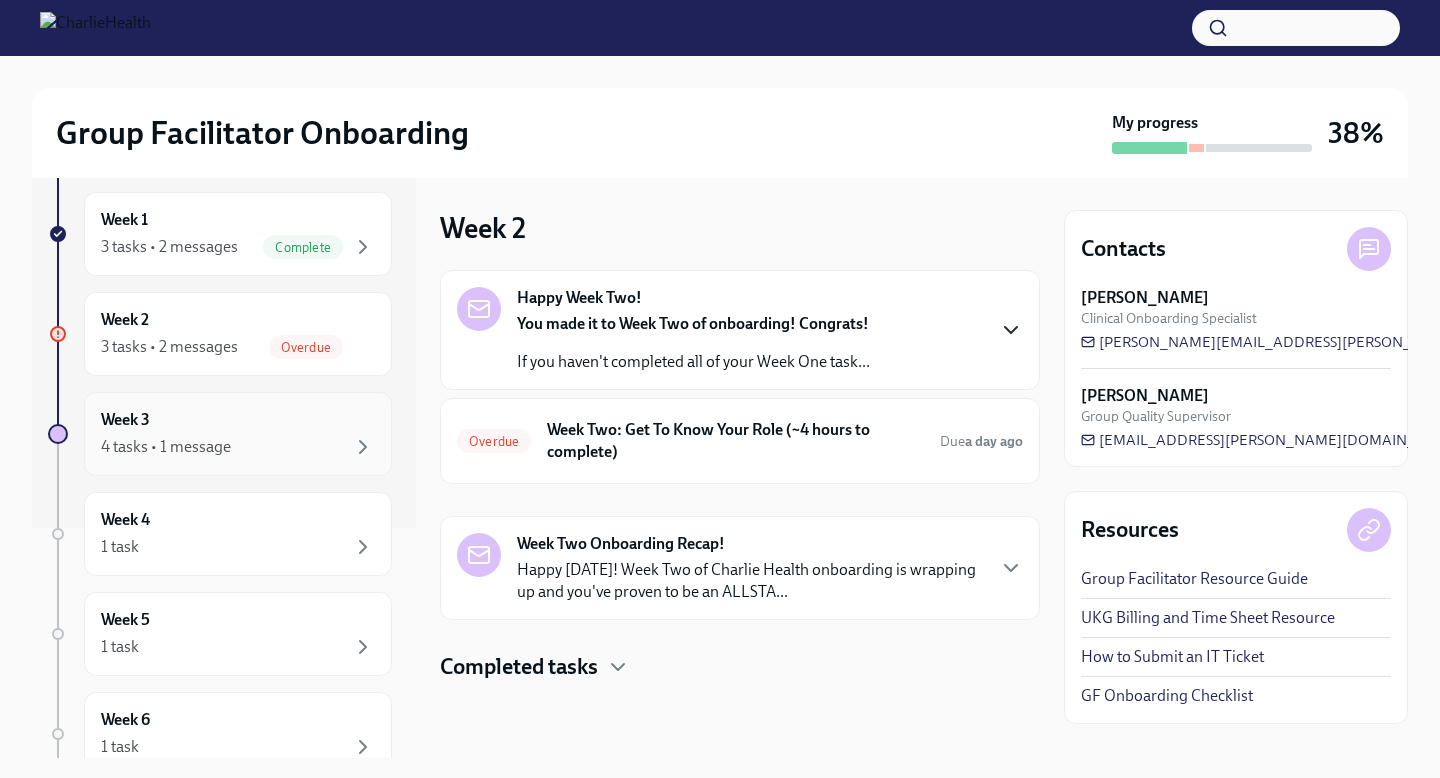 click on "Week 3 4 tasks • 1 message" at bounding box center (238, 434) 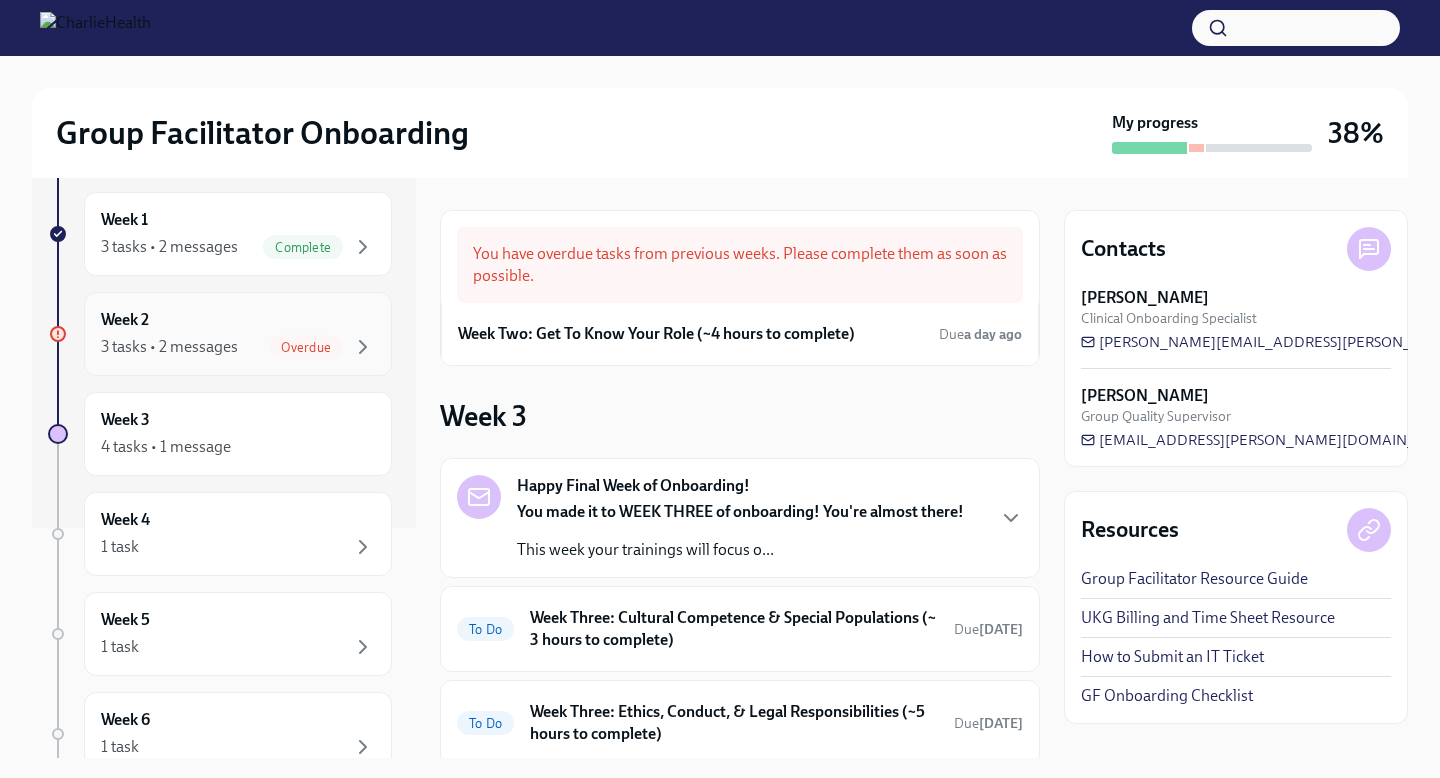 click on "Week 2 3 tasks • 2 messages Overdue" at bounding box center (238, 334) 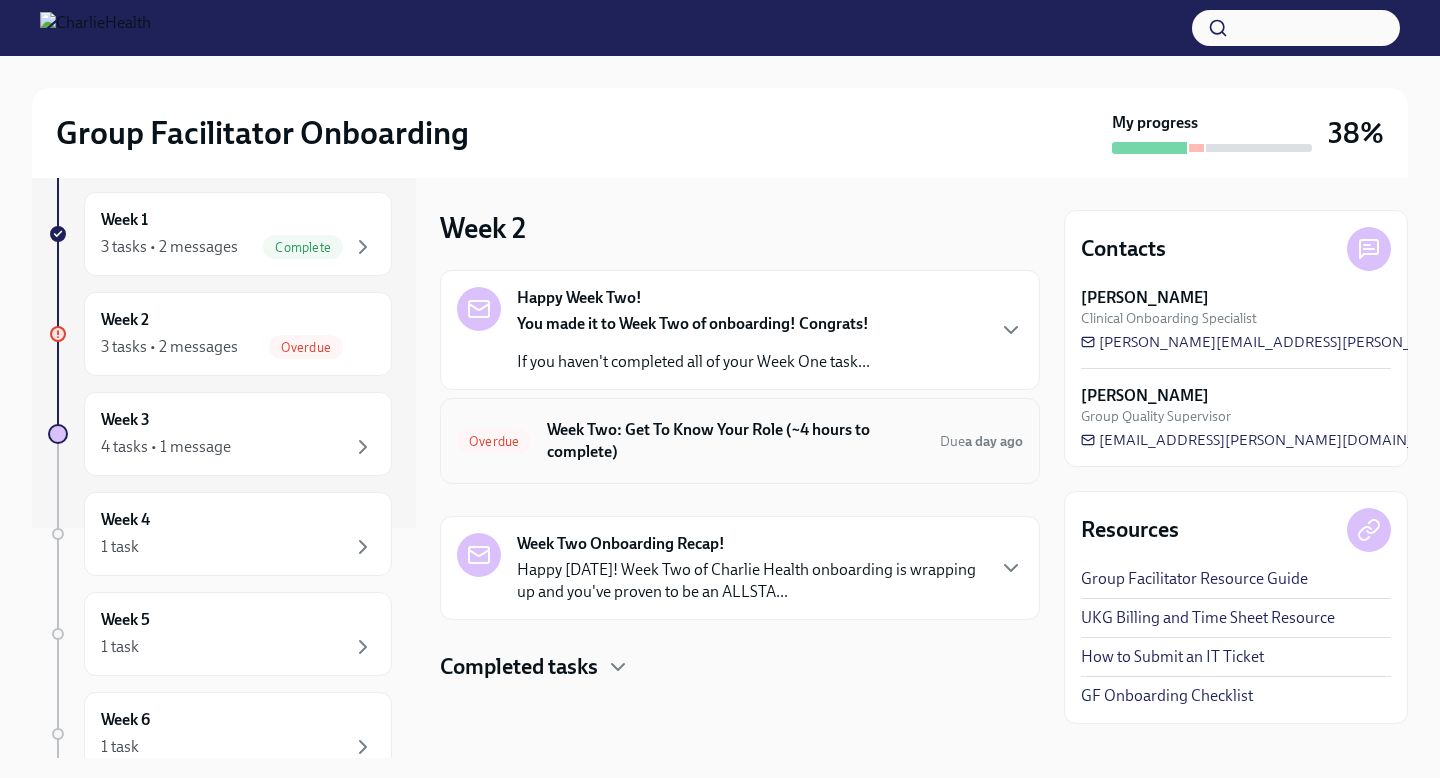 click on "Overdue Week Two: Get To Know Your Role (~4 hours to complete) Due  a day ago" at bounding box center (740, 441) 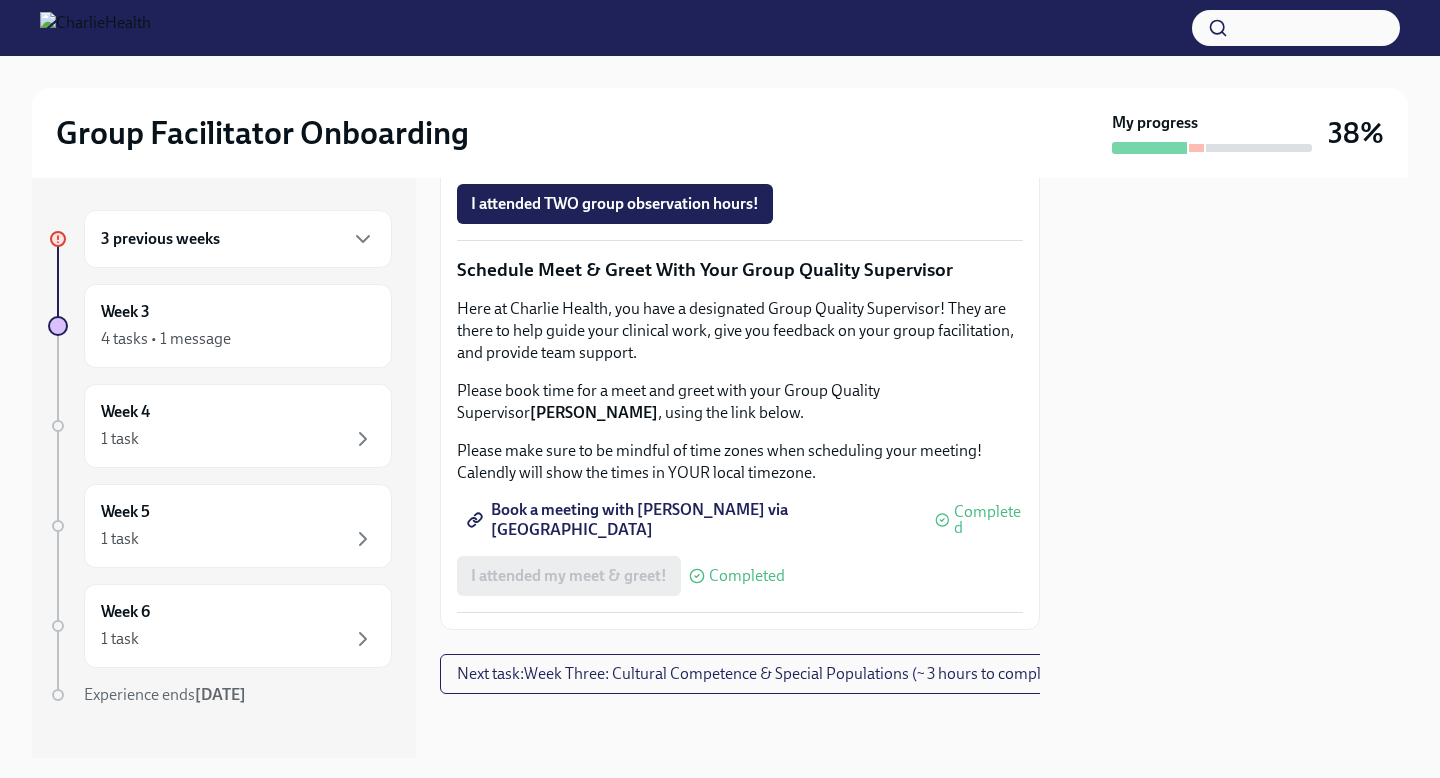 scroll, scrollTop: 1659, scrollLeft: 0, axis: vertical 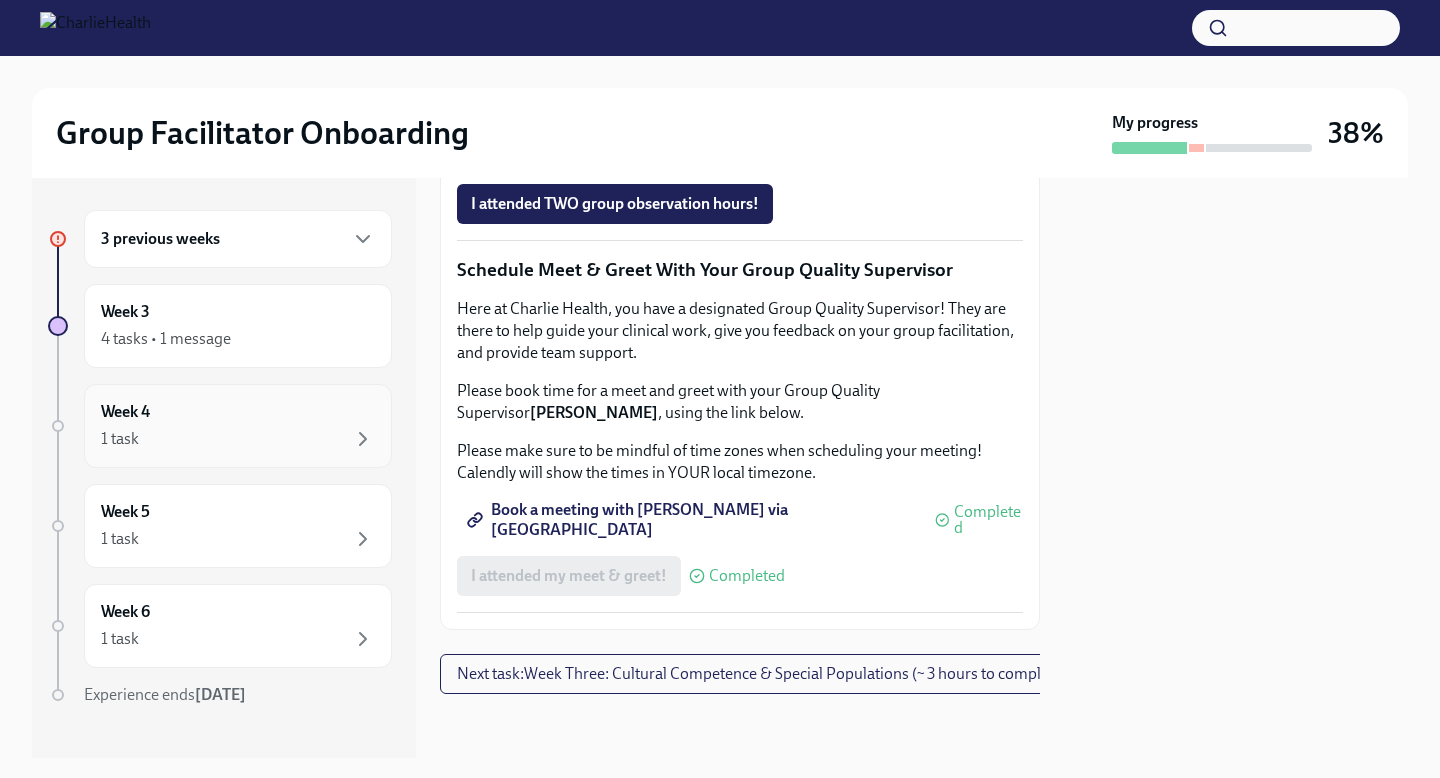 click on "Week 4 1 task" at bounding box center (238, 426) 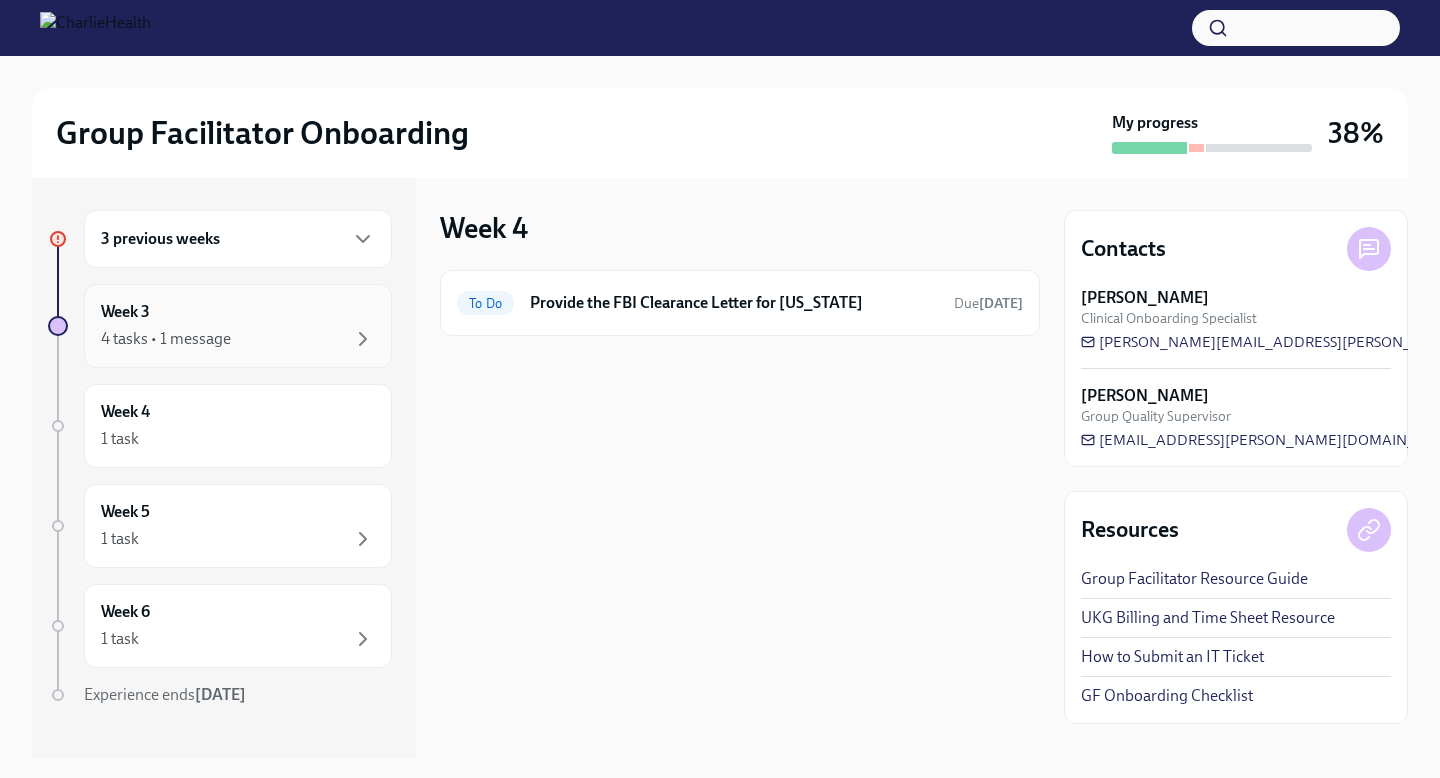 click on "4 tasks • 1 message" at bounding box center (166, 339) 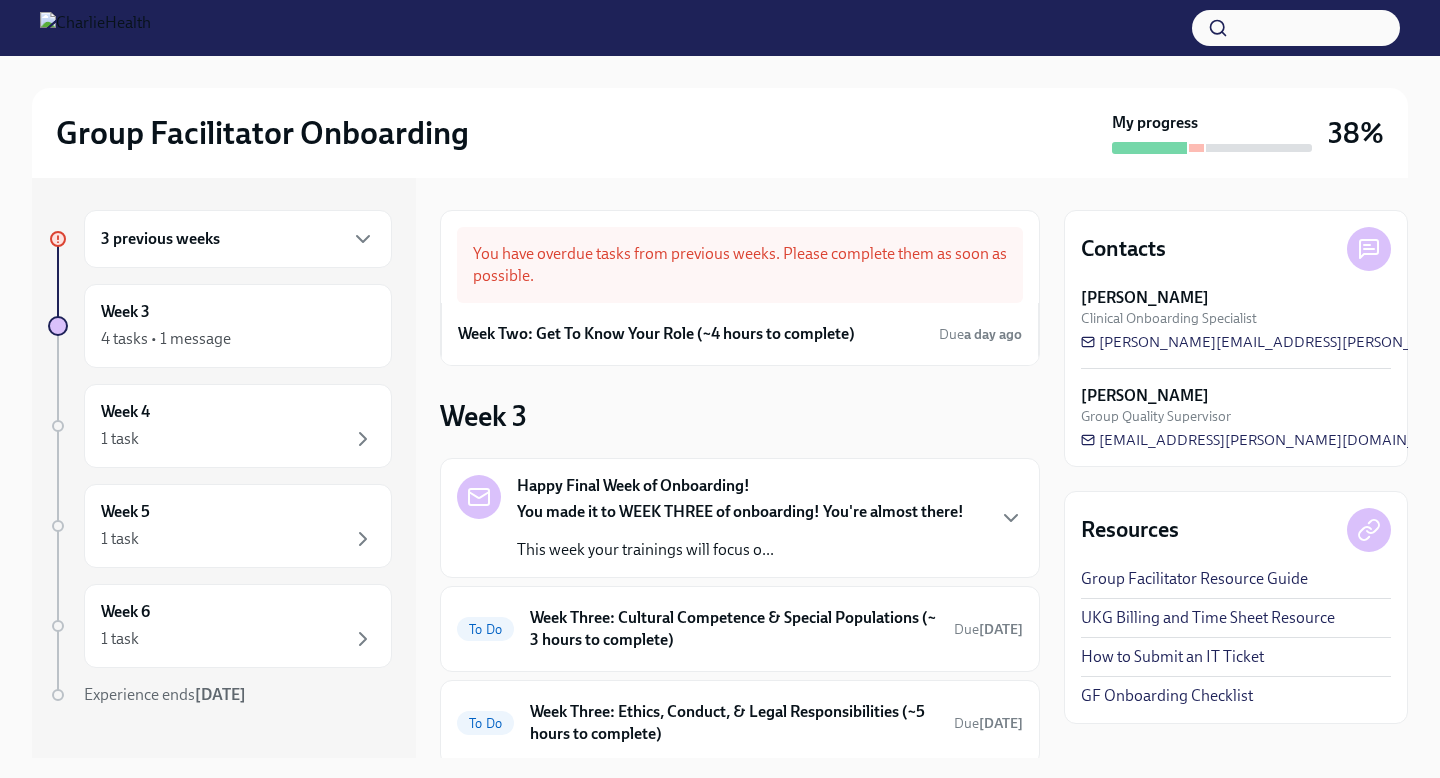 scroll, scrollTop: 264, scrollLeft: 0, axis: vertical 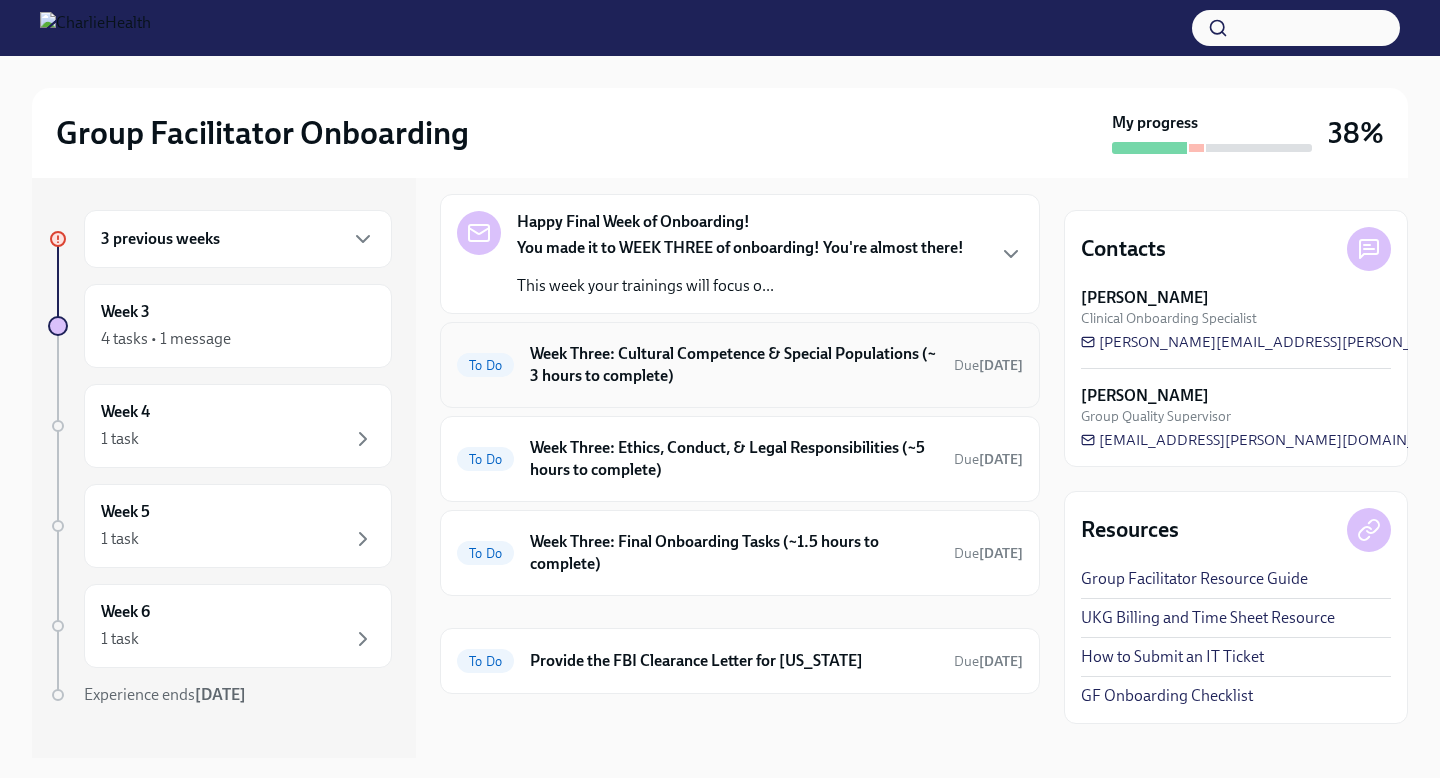 click on "Week Three: Cultural Competence & Special Populations (~ 3 hours to complete)" at bounding box center [734, 365] 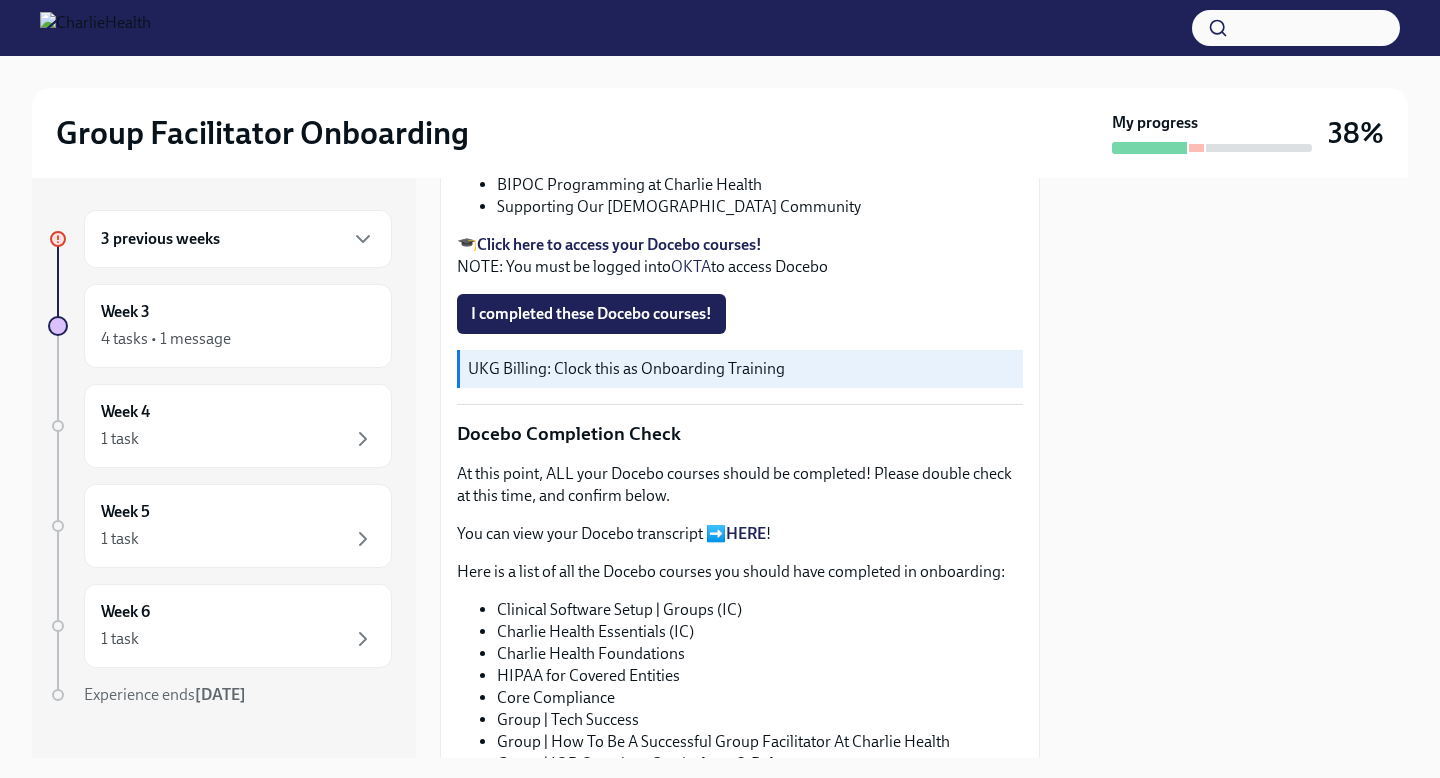 scroll, scrollTop: 0, scrollLeft: 0, axis: both 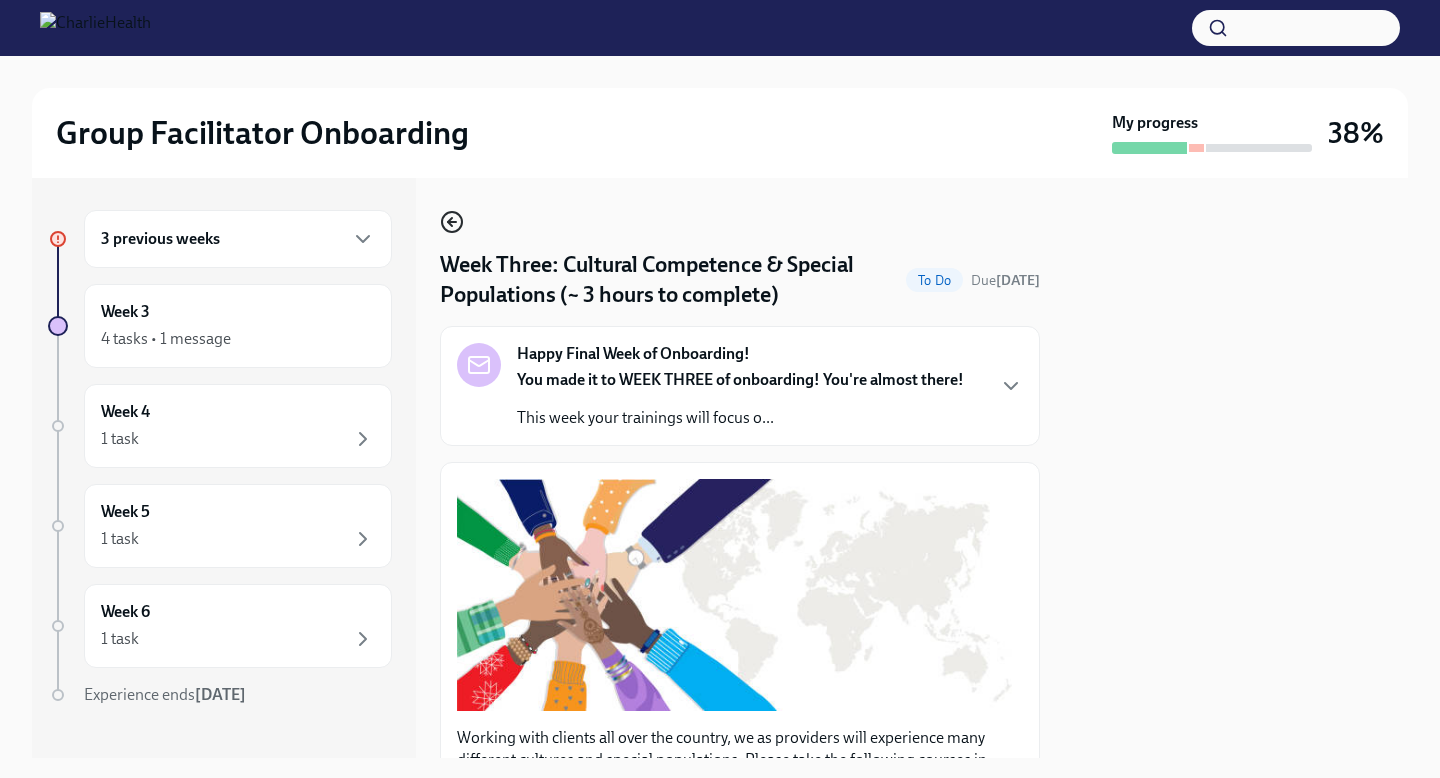 click 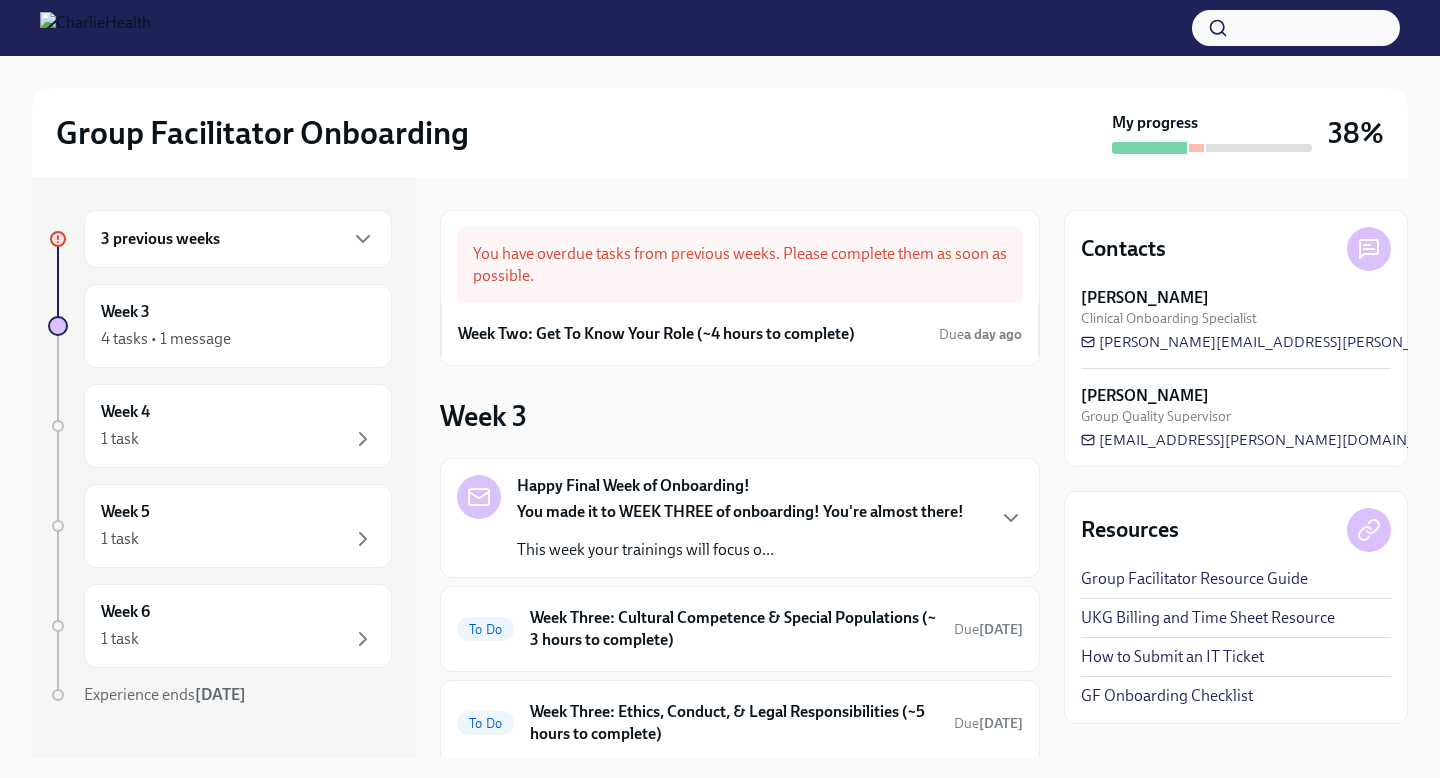 scroll, scrollTop: 264, scrollLeft: 0, axis: vertical 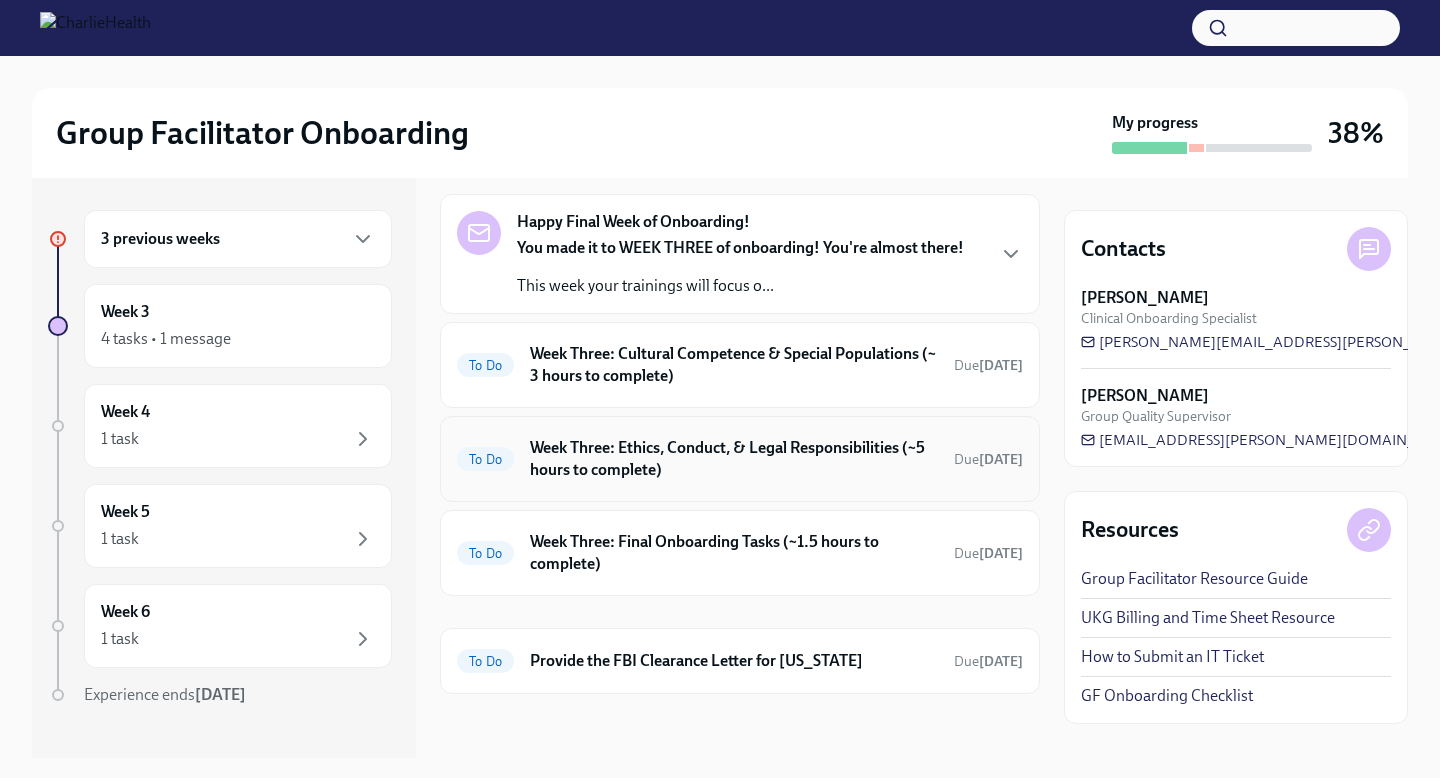 click on "Week Three: Ethics, Conduct, & Legal Responsibilities (~5 hours to complete)" at bounding box center (734, 459) 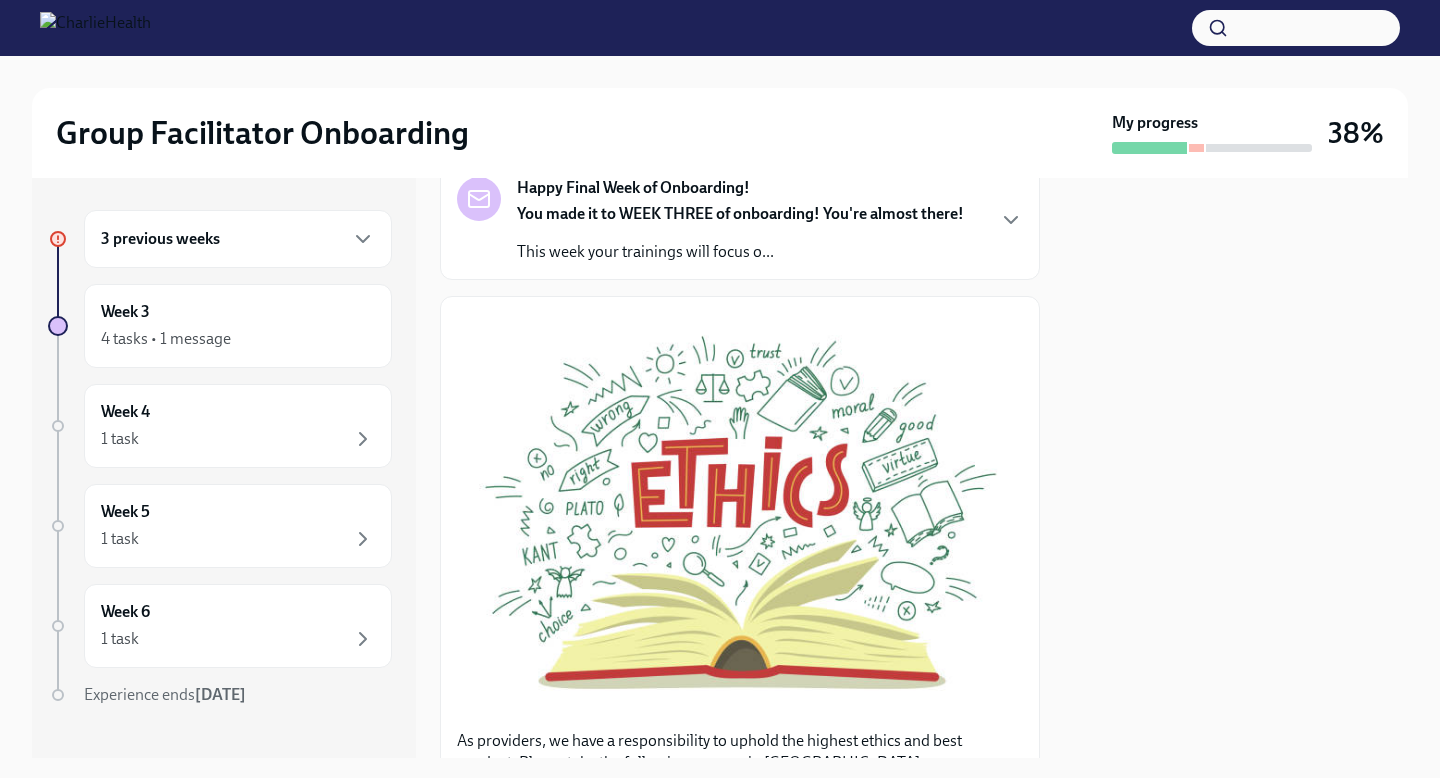 scroll, scrollTop: 0, scrollLeft: 0, axis: both 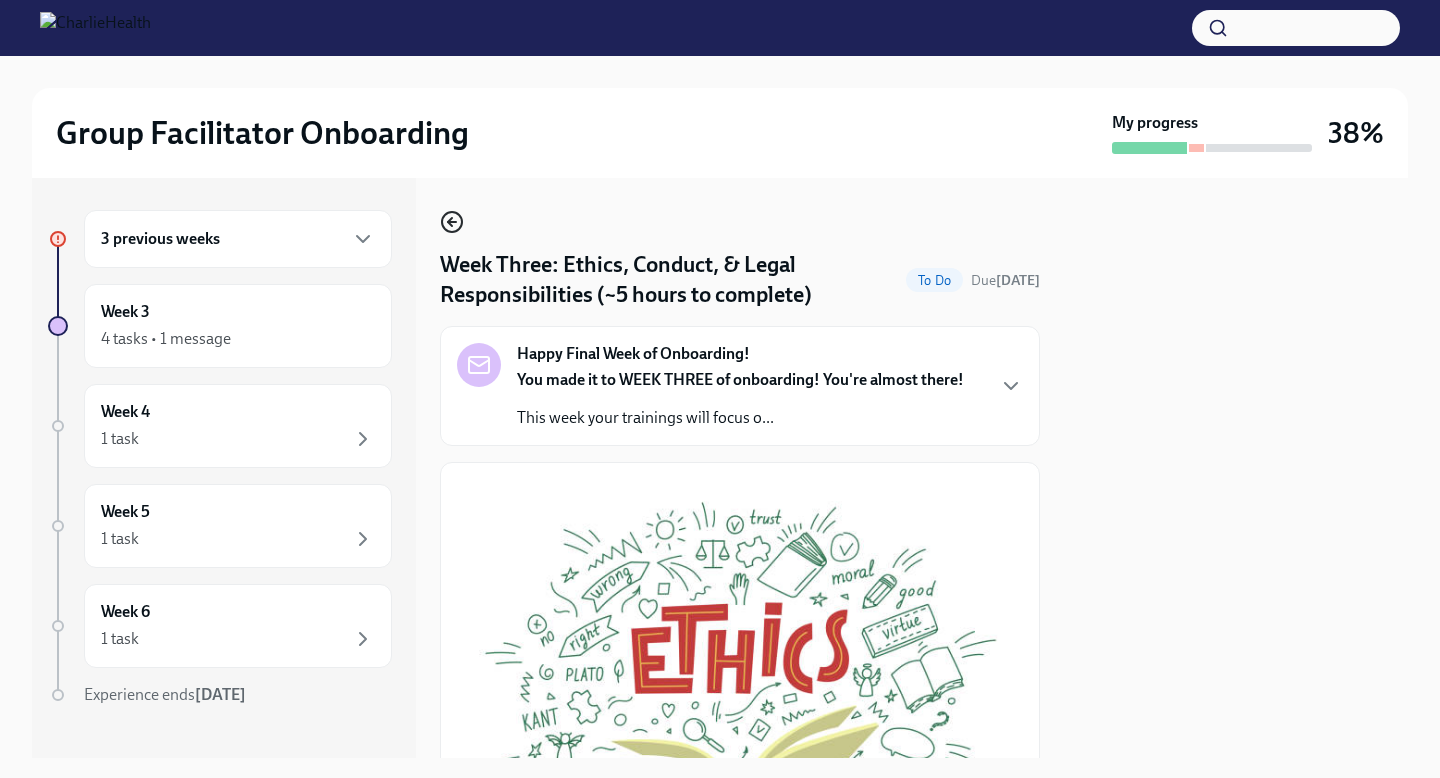 click 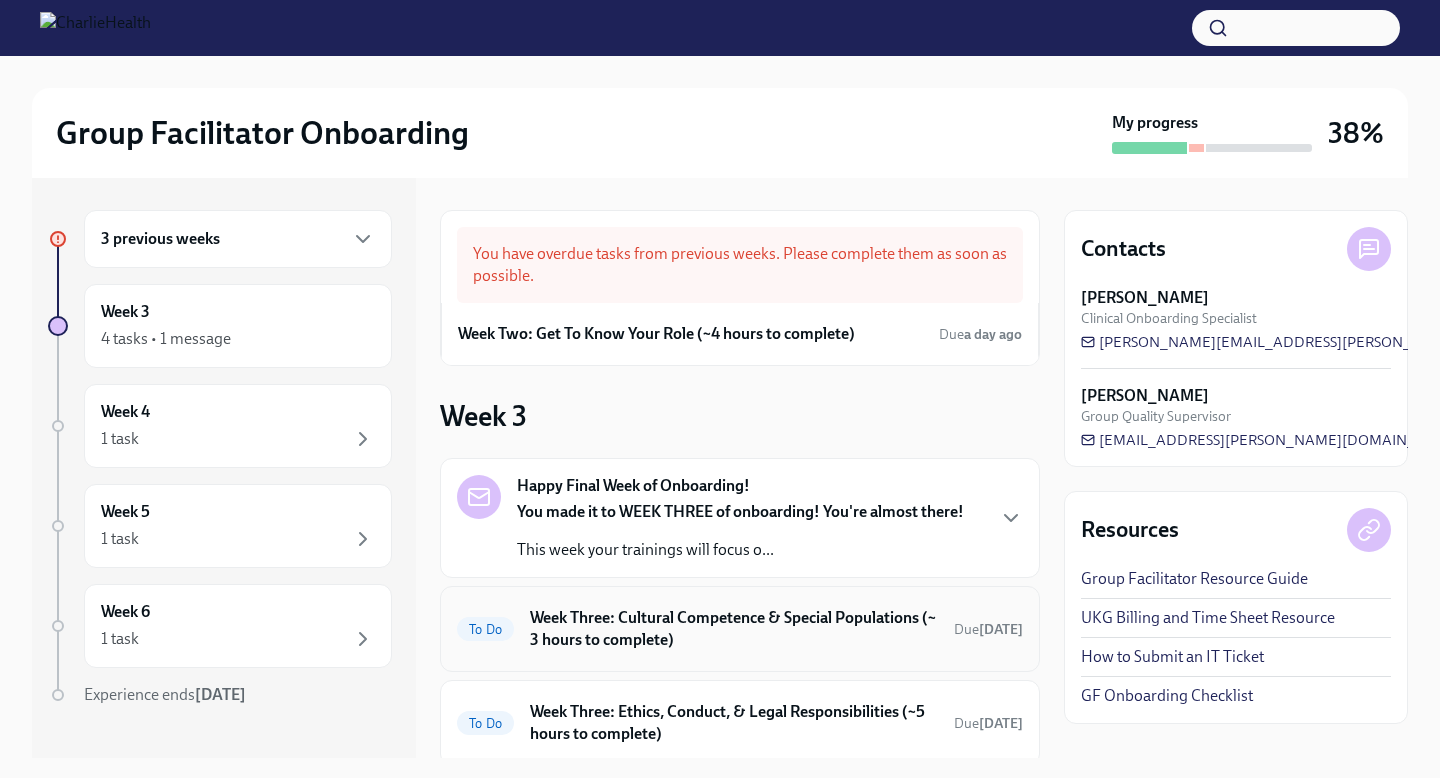 scroll, scrollTop: 264, scrollLeft: 0, axis: vertical 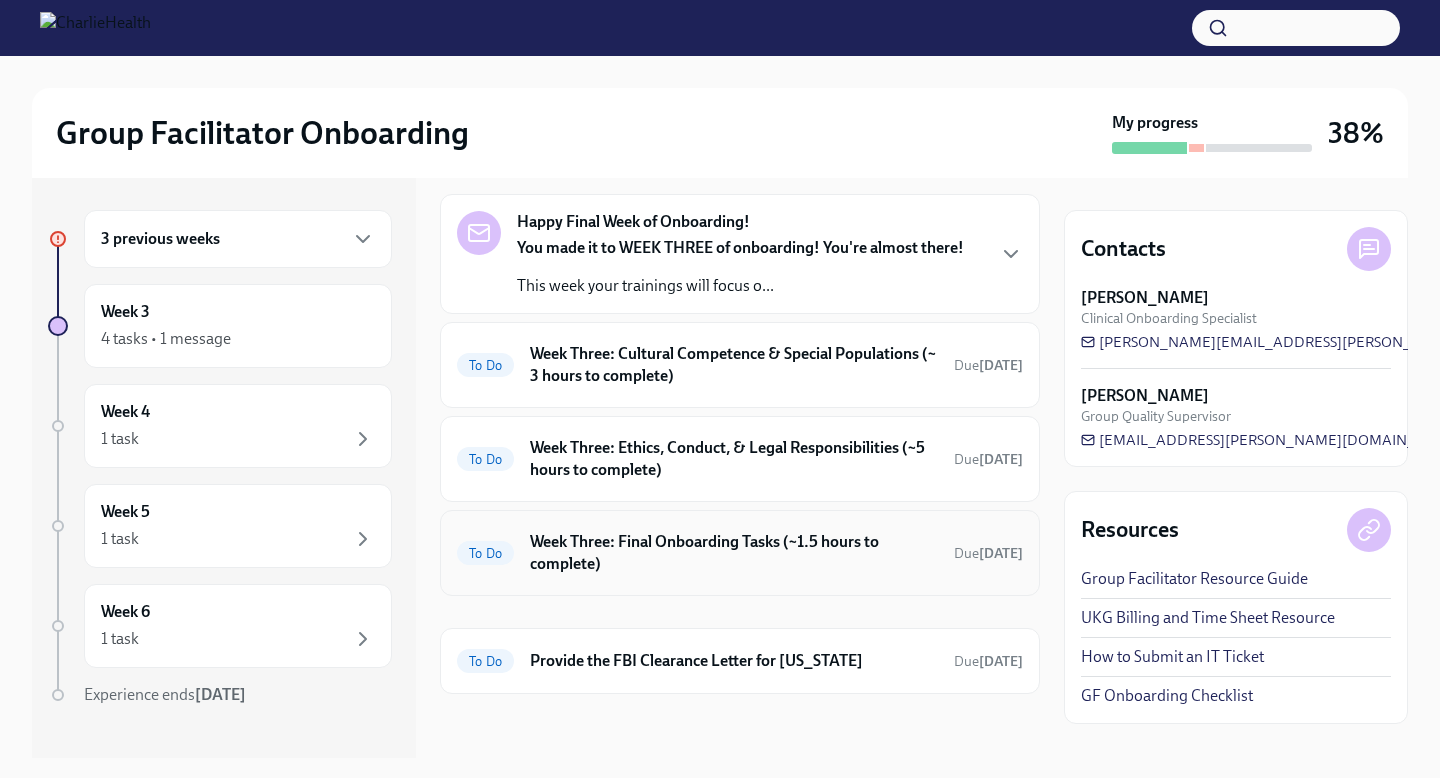 click on "Week Three: Final Onboarding Tasks (~1.5 hours to complete)" at bounding box center [734, 553] 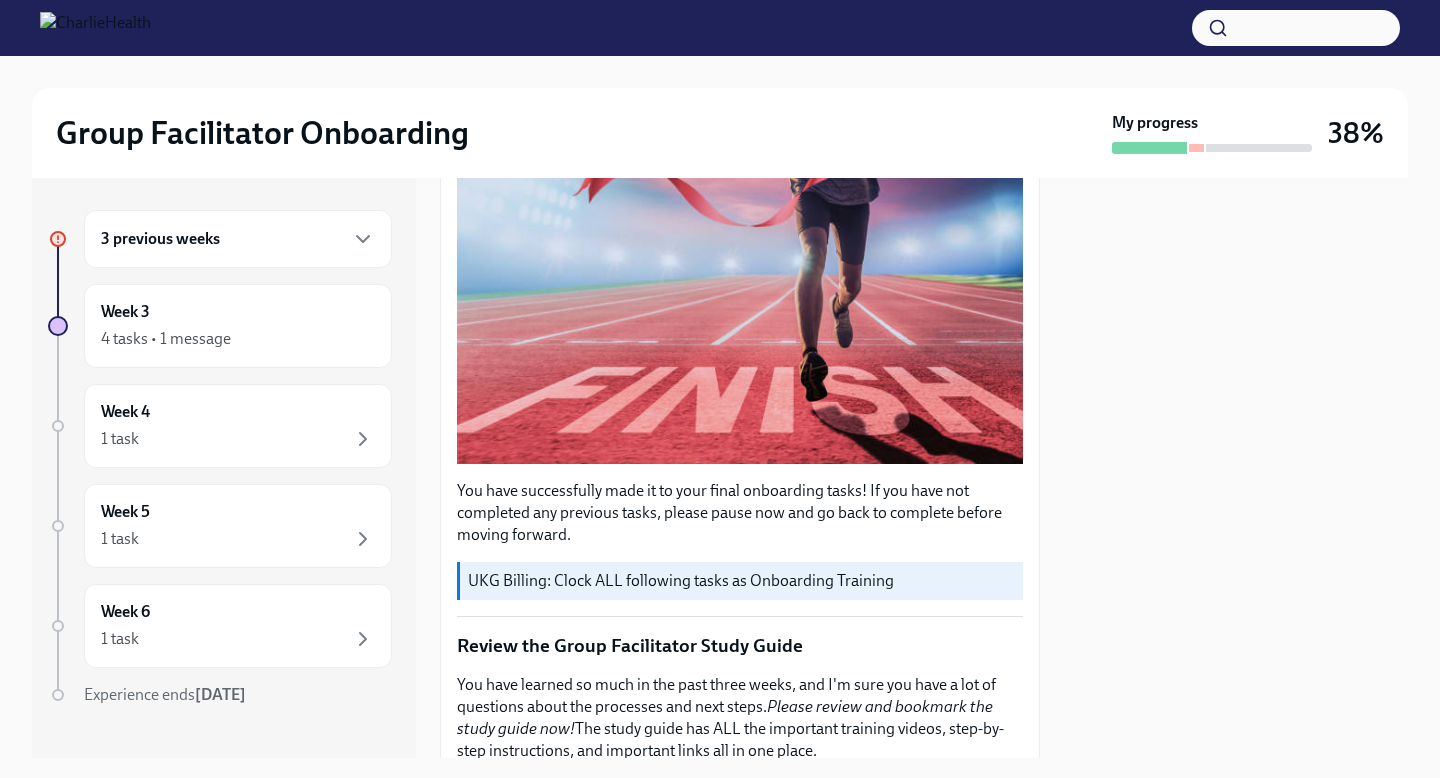 scroll, scrollTop: 0, scrollLeft: 0, axis: both 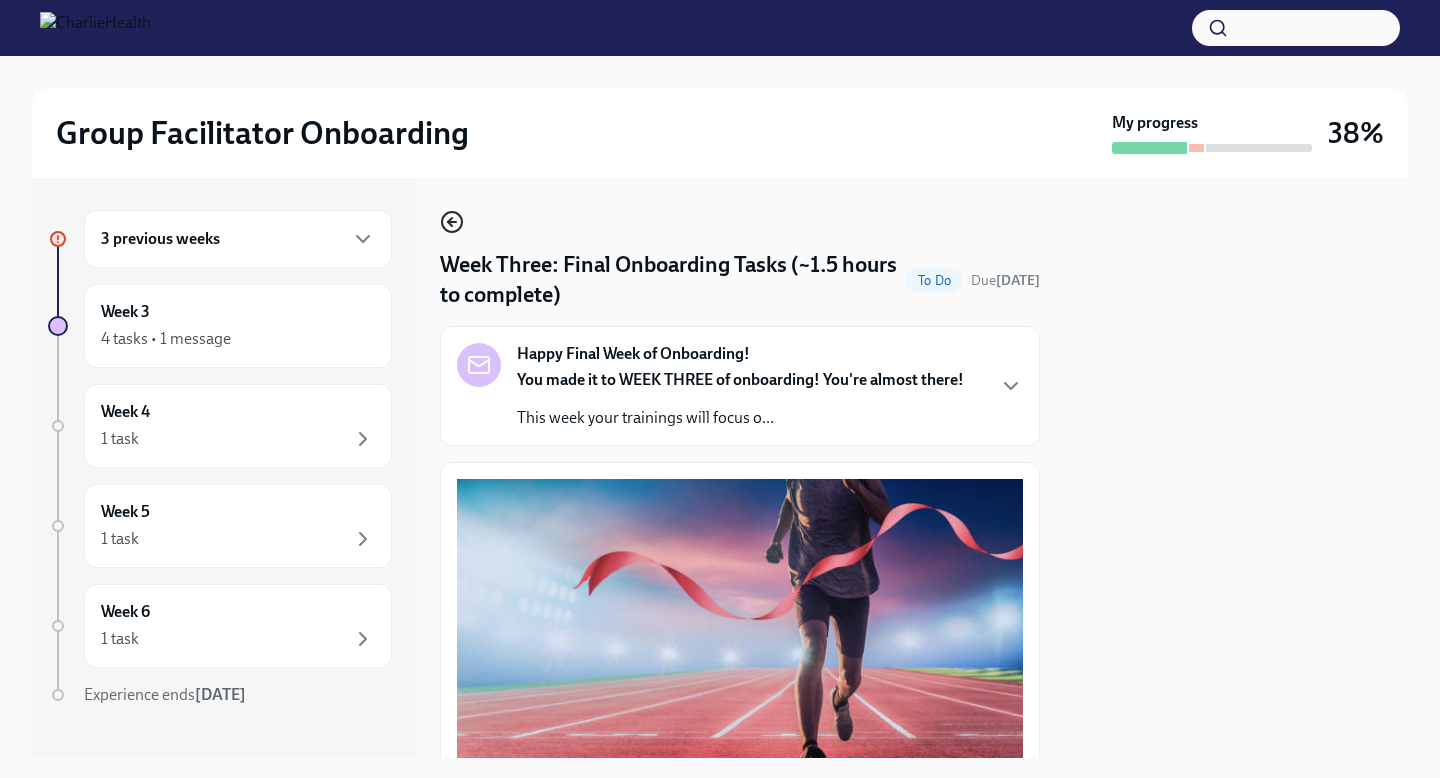 click 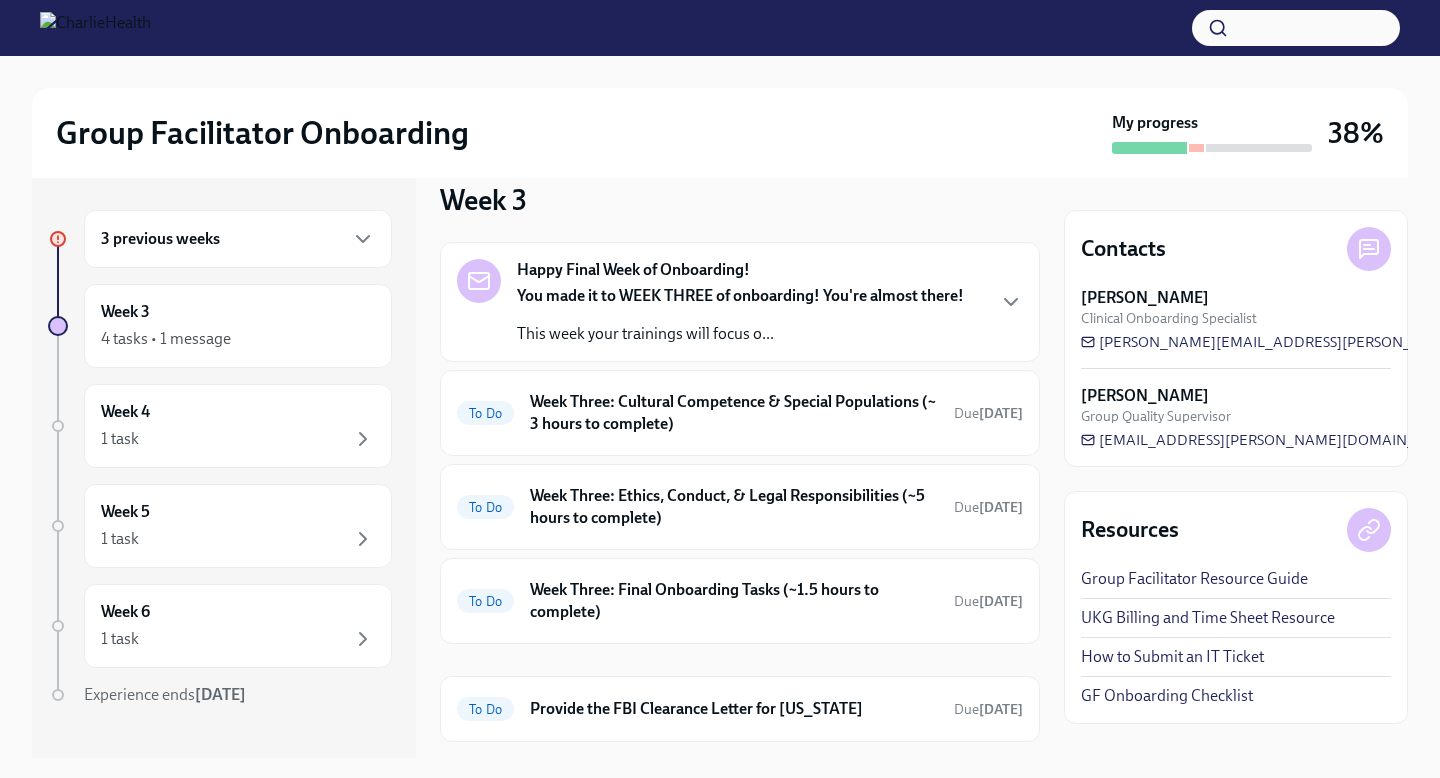 scroll, scrollTop: 264, scrollLeft: 0, axis: vertical 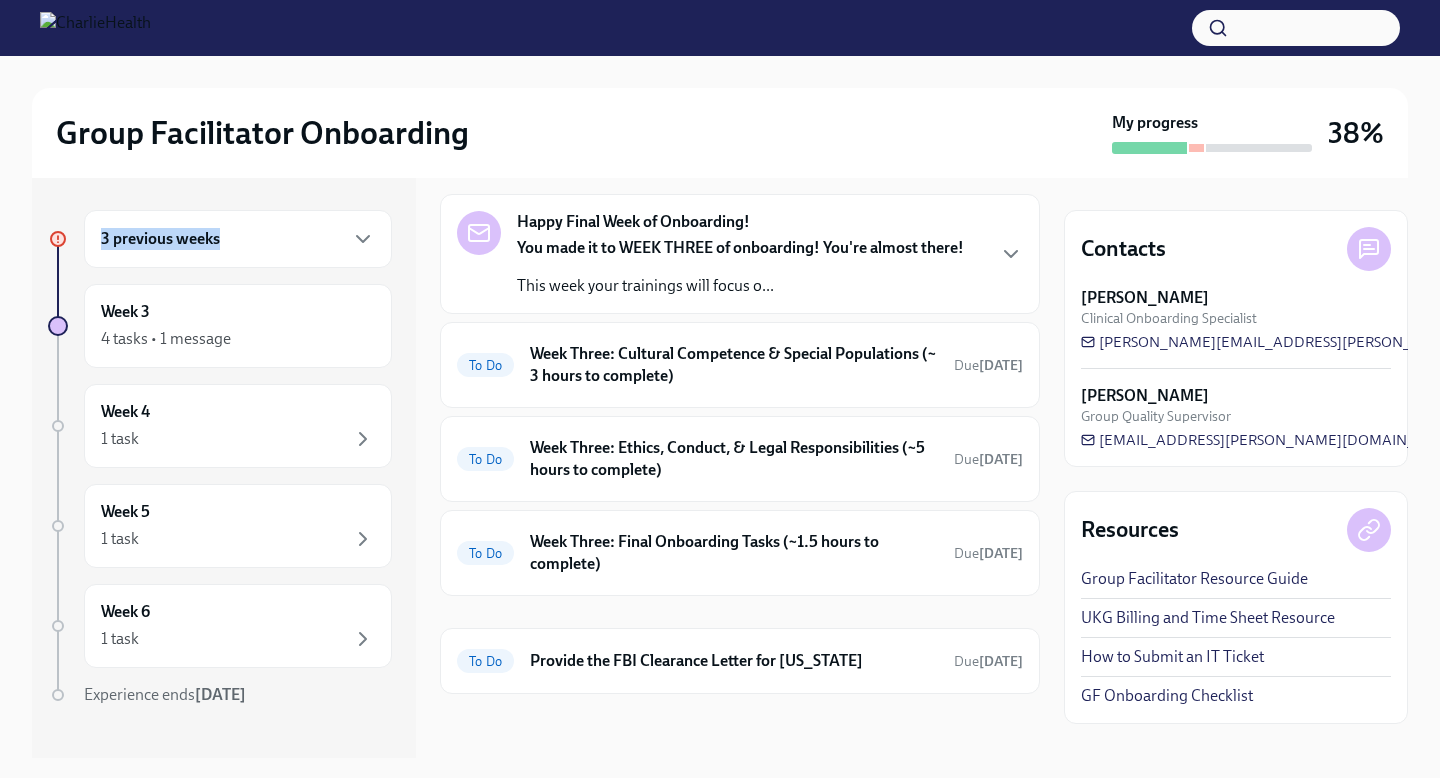 click on "3 previous weeks" at bounding box center (238, 239) 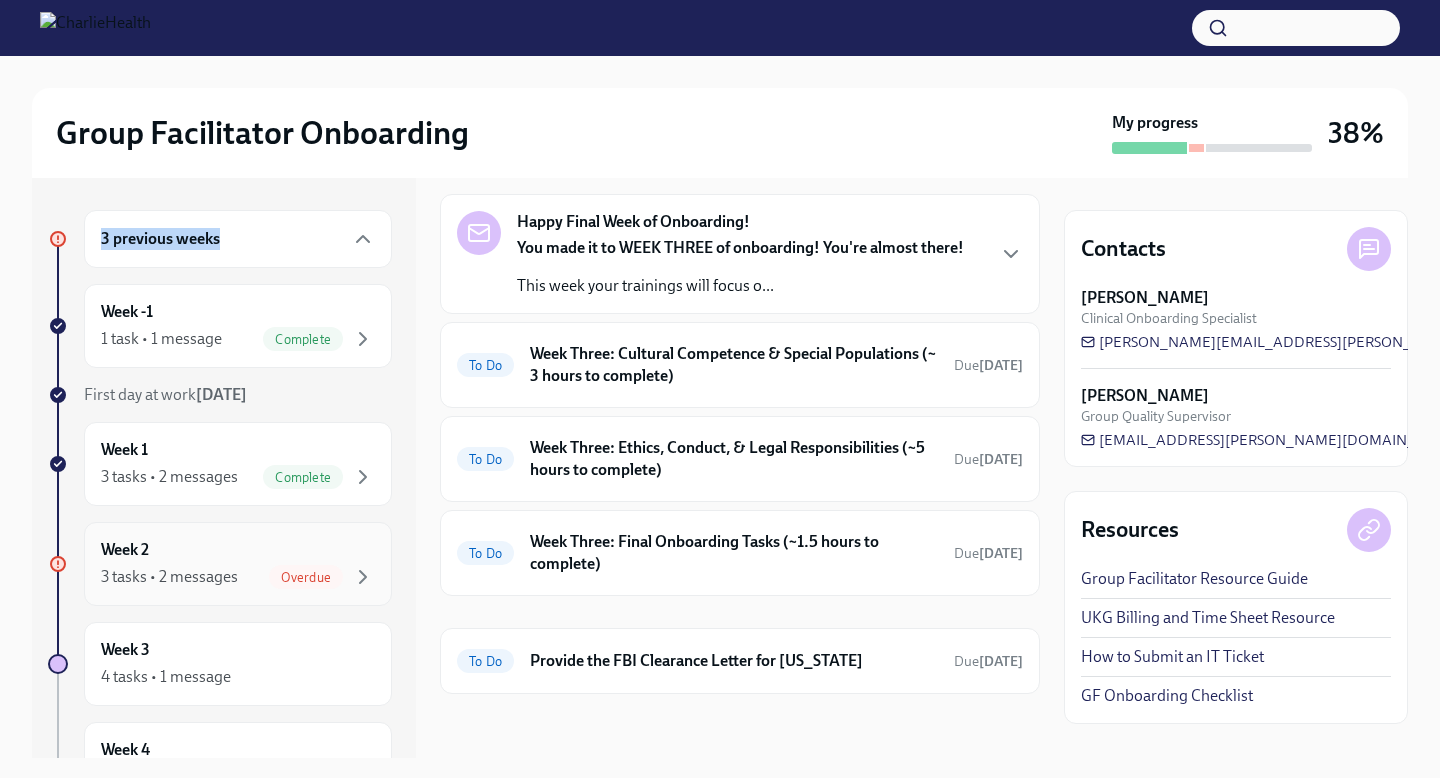 click on "Week 2 3 tasks • 2 messages Overdue" at bounding box center [238, 564] 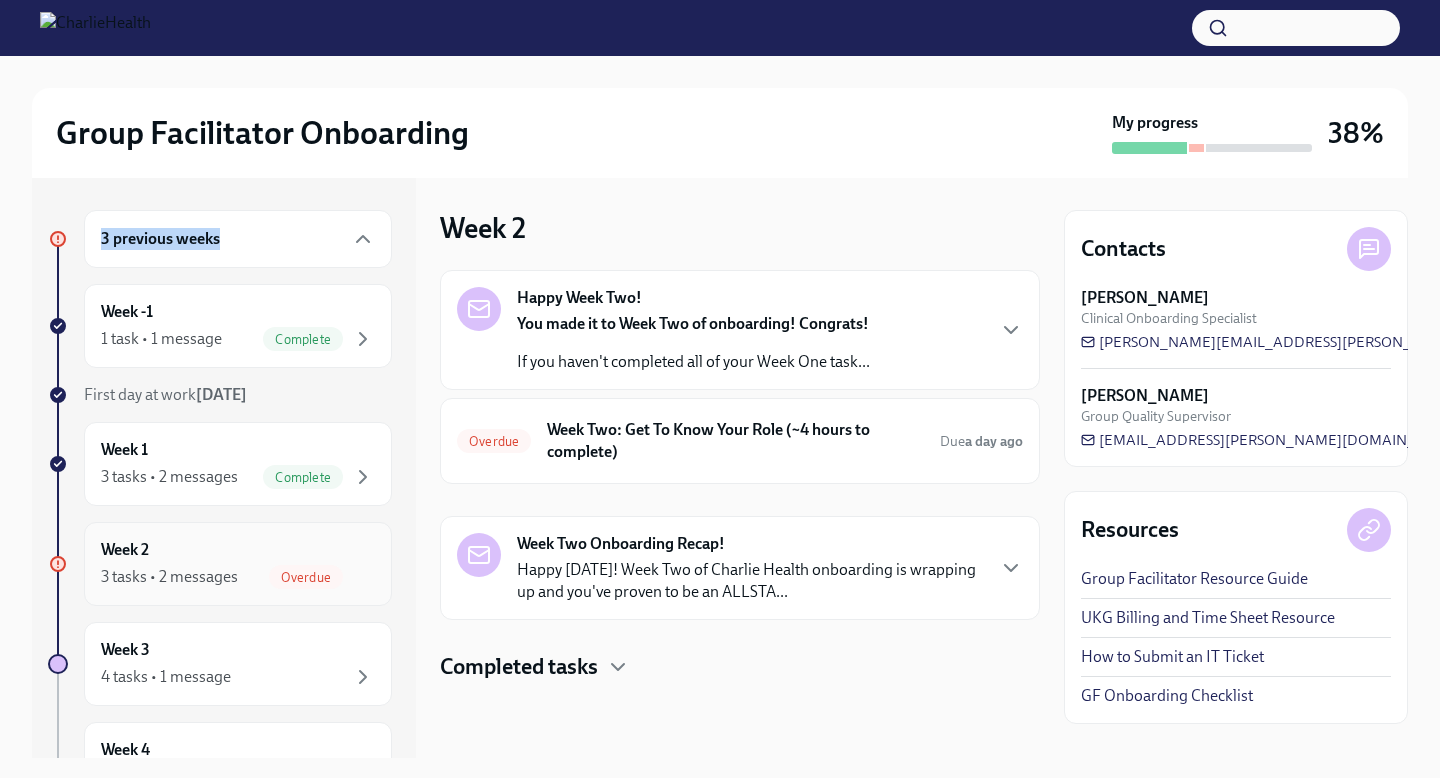 scroll, scrollTop: 0, scrollLeft: 0, axis: both 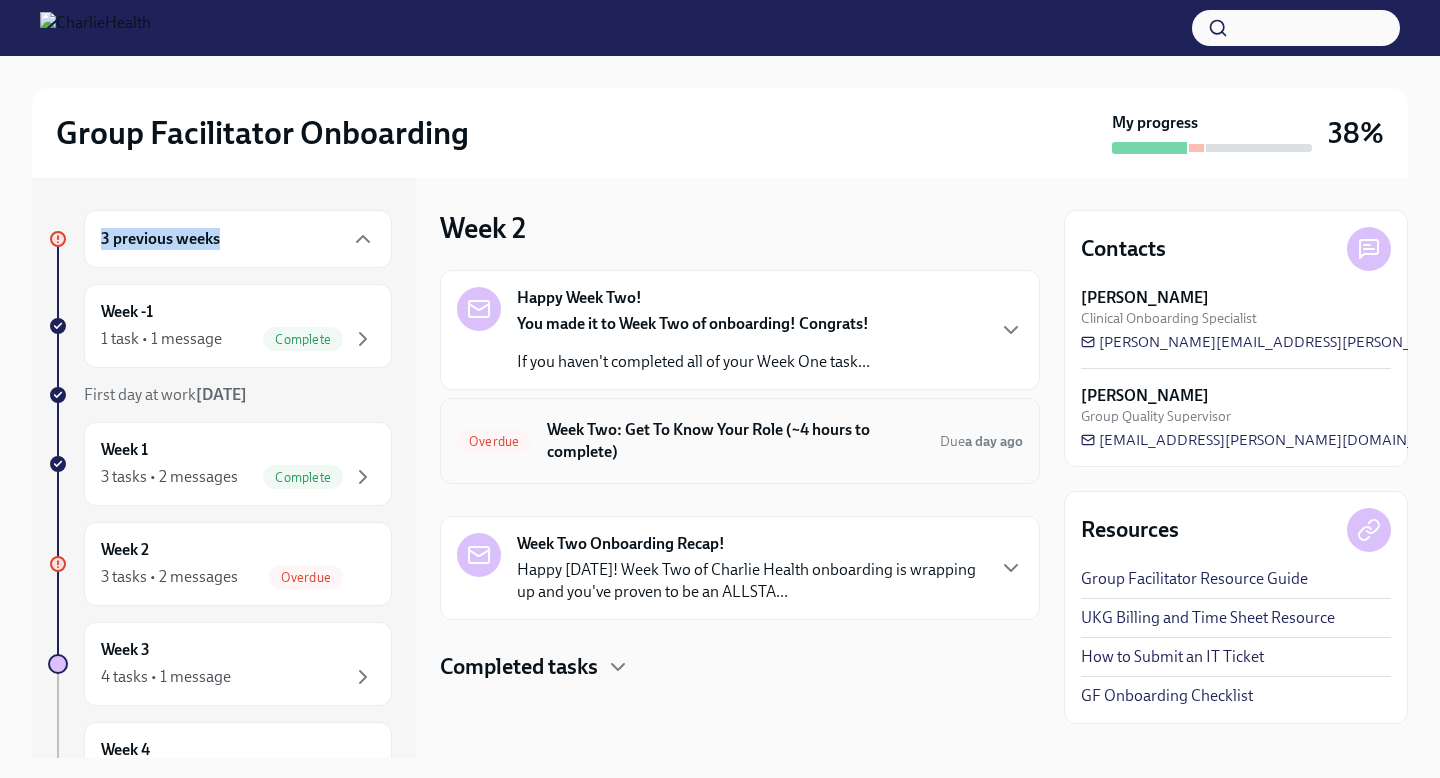 click on "Week Two: Get To Know Your Role (~4 hours to complete)" at bounding box center [735, 441] 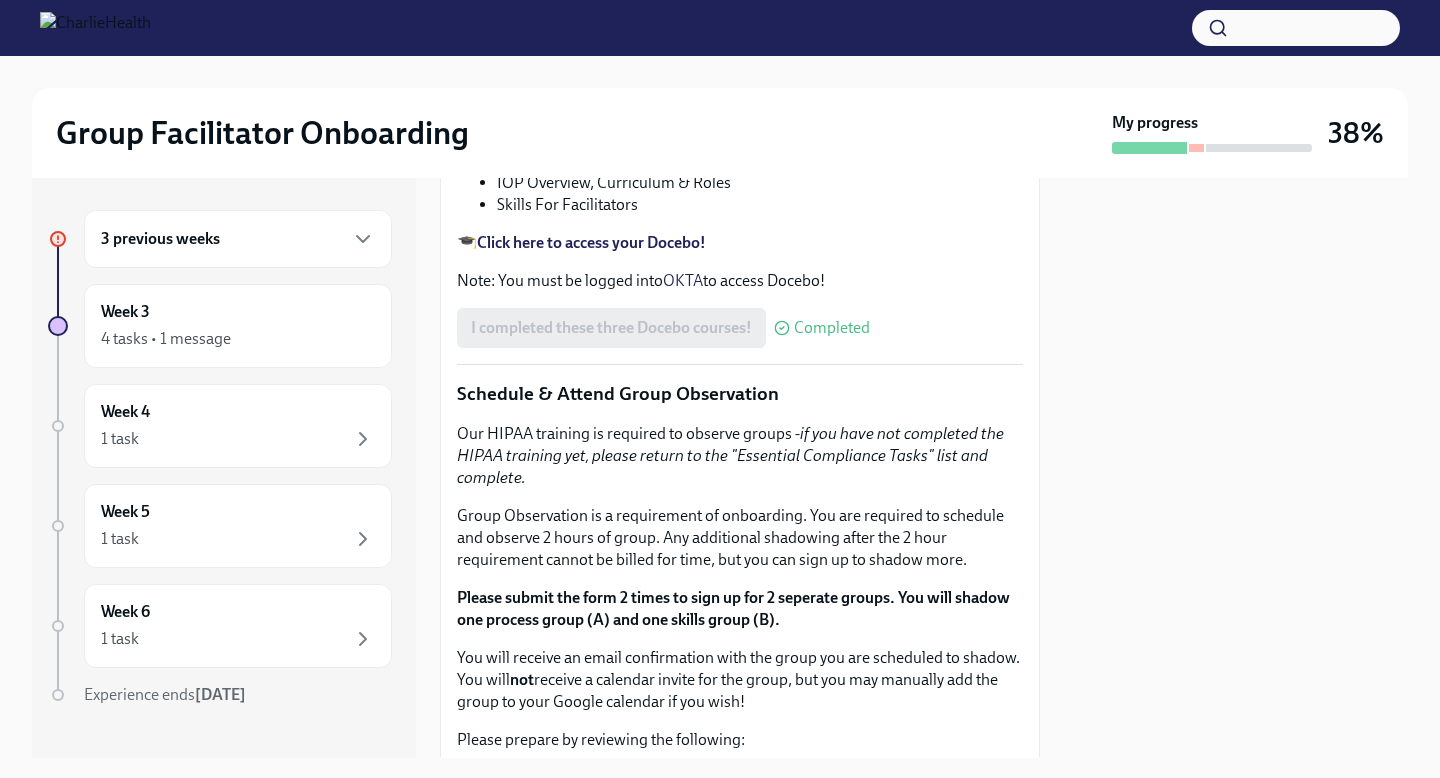 scroll, scrollTop: 867, scrollLeft: 0, axis: vertical 